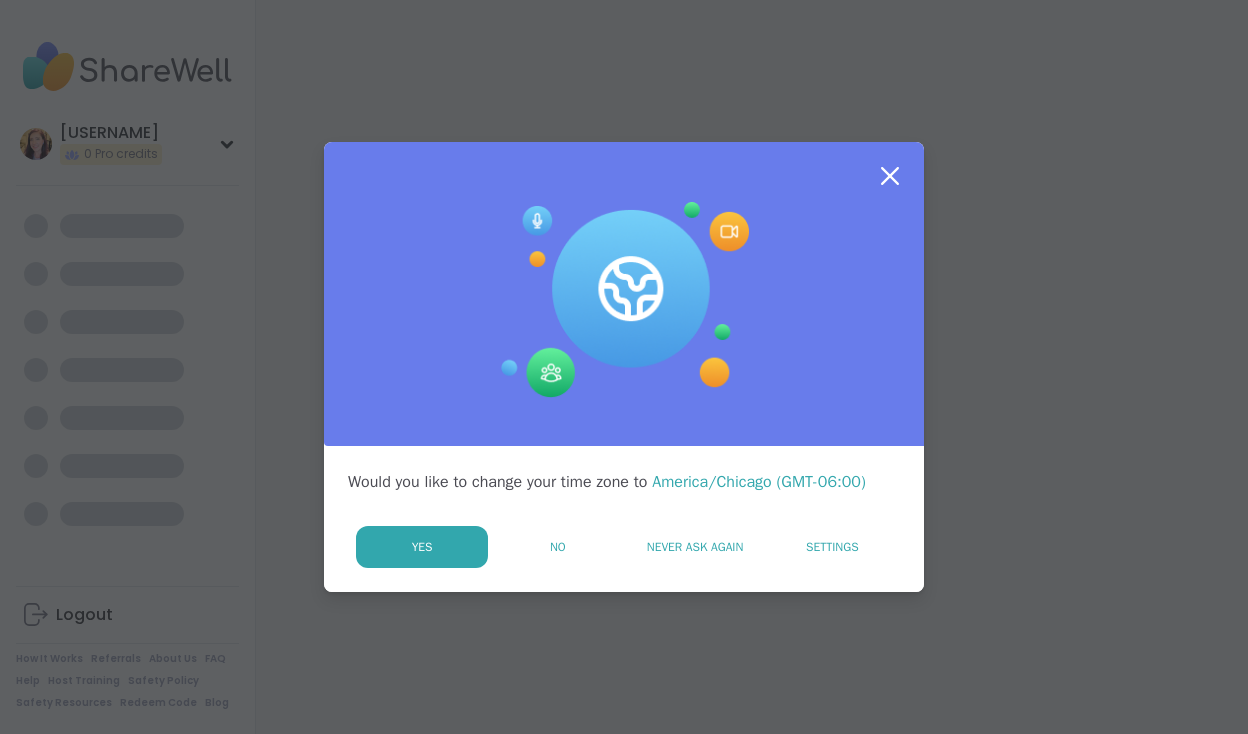 scroll, scrollTop: 0, scrollLeft: 0, axis: both 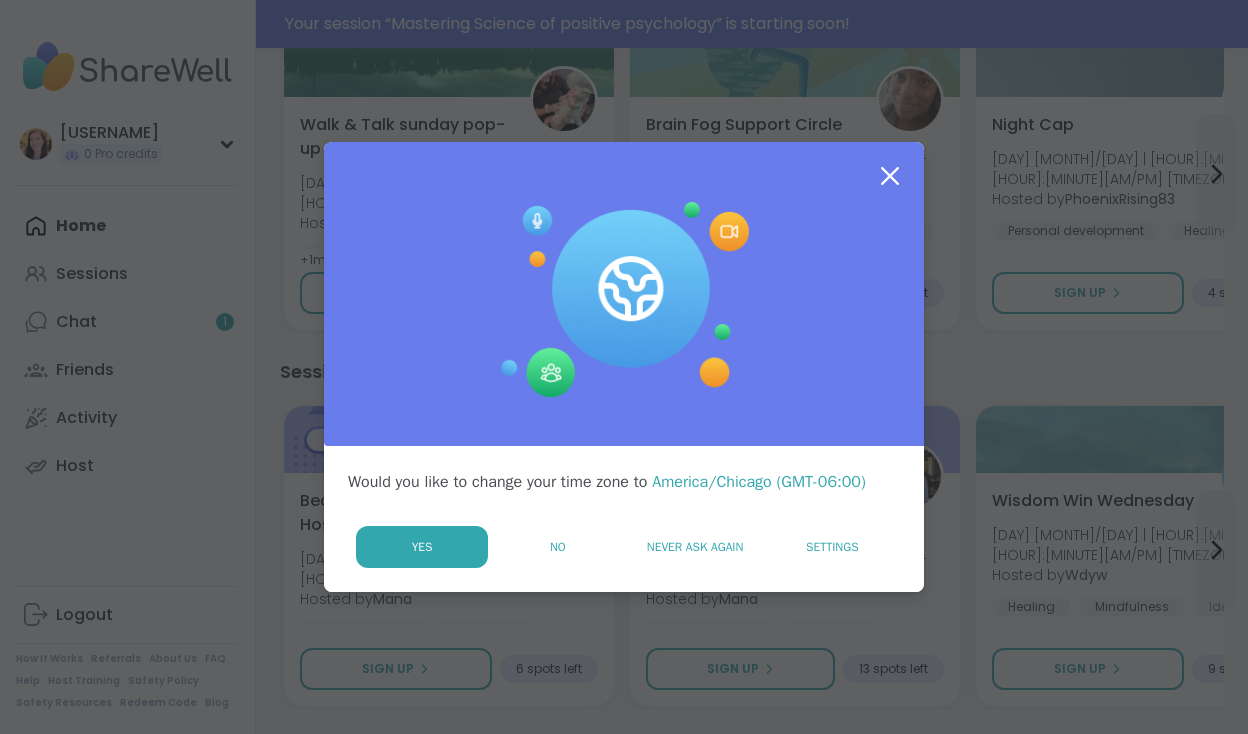 click 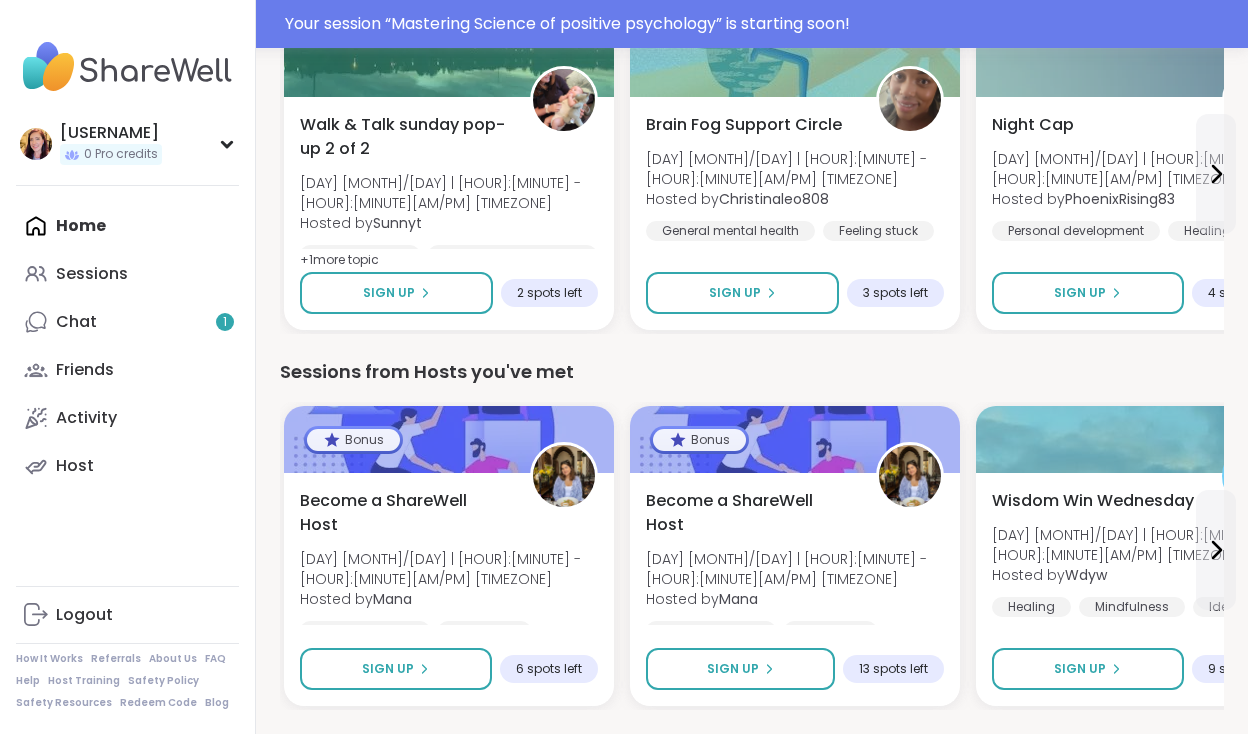click on "Home Sessions Chat 1 Friends Activity Host" at bounding box center (127, 346) 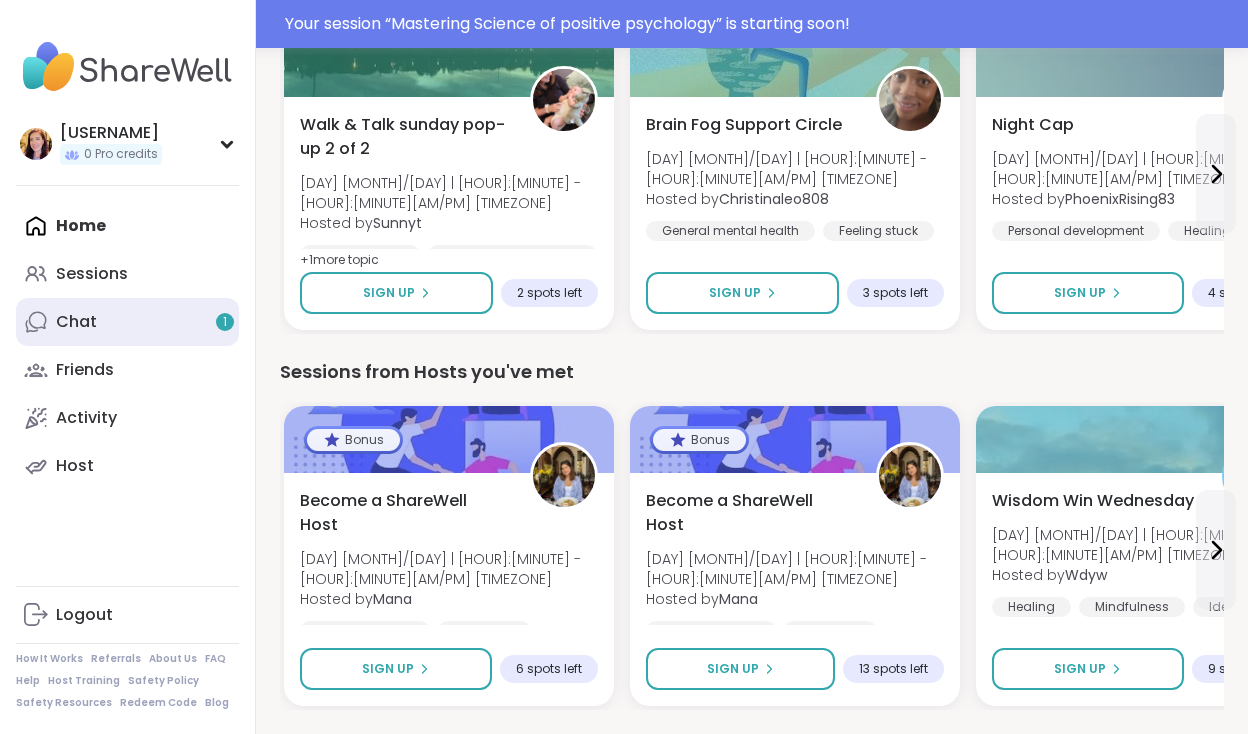 click on "Chat 1" at bounding box center (76, 322) 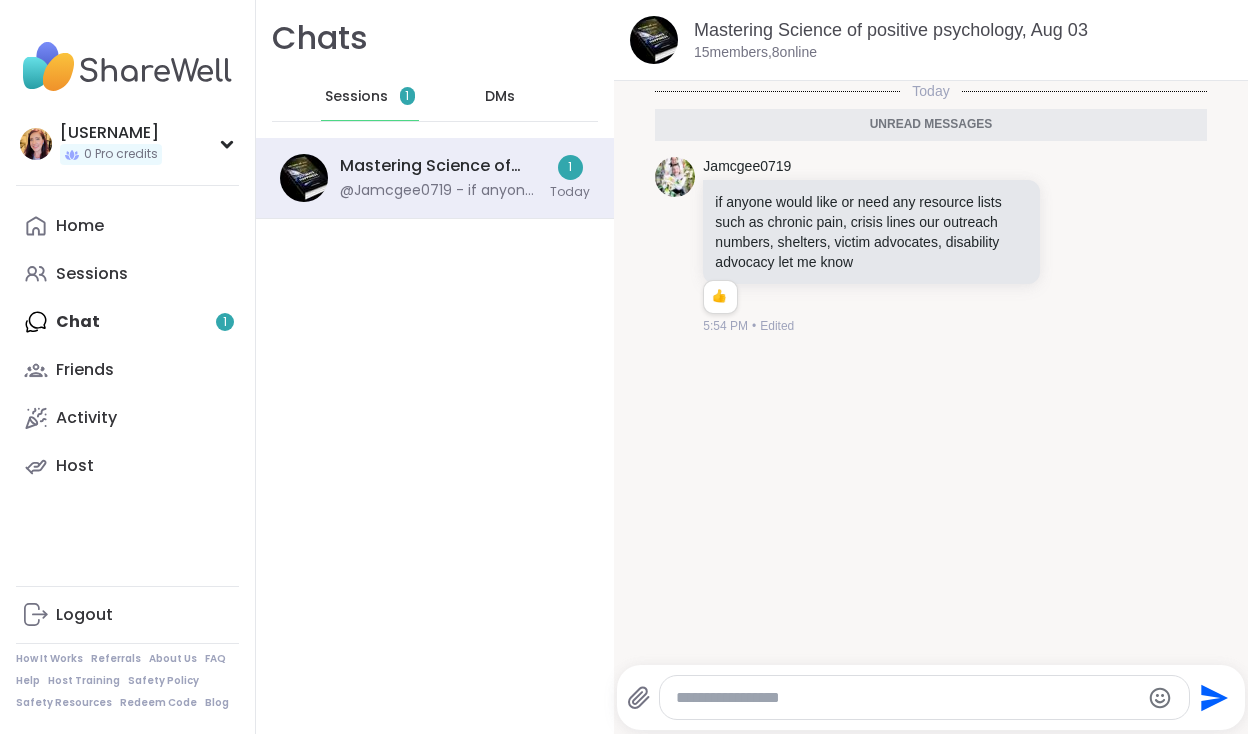 scroll, scrollTop: 0, scrollLeft: 0, axis: both 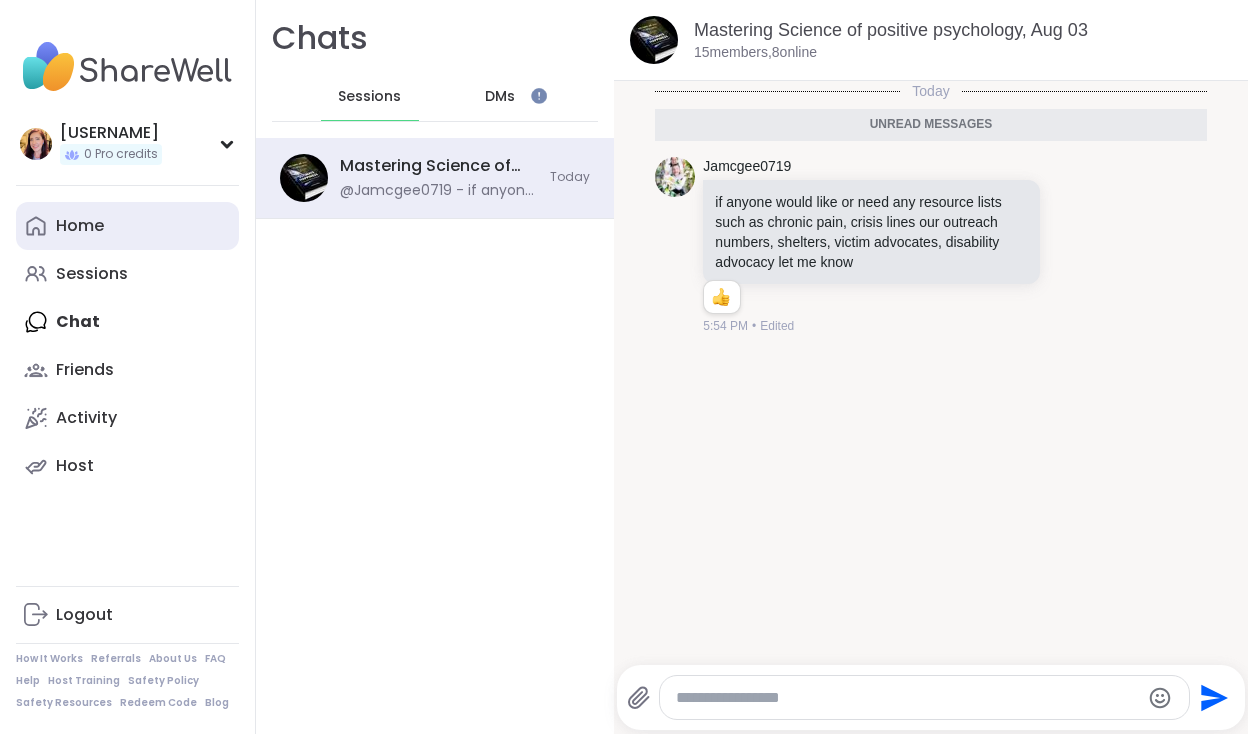 click on "Home" at bounding box center (127, 226) 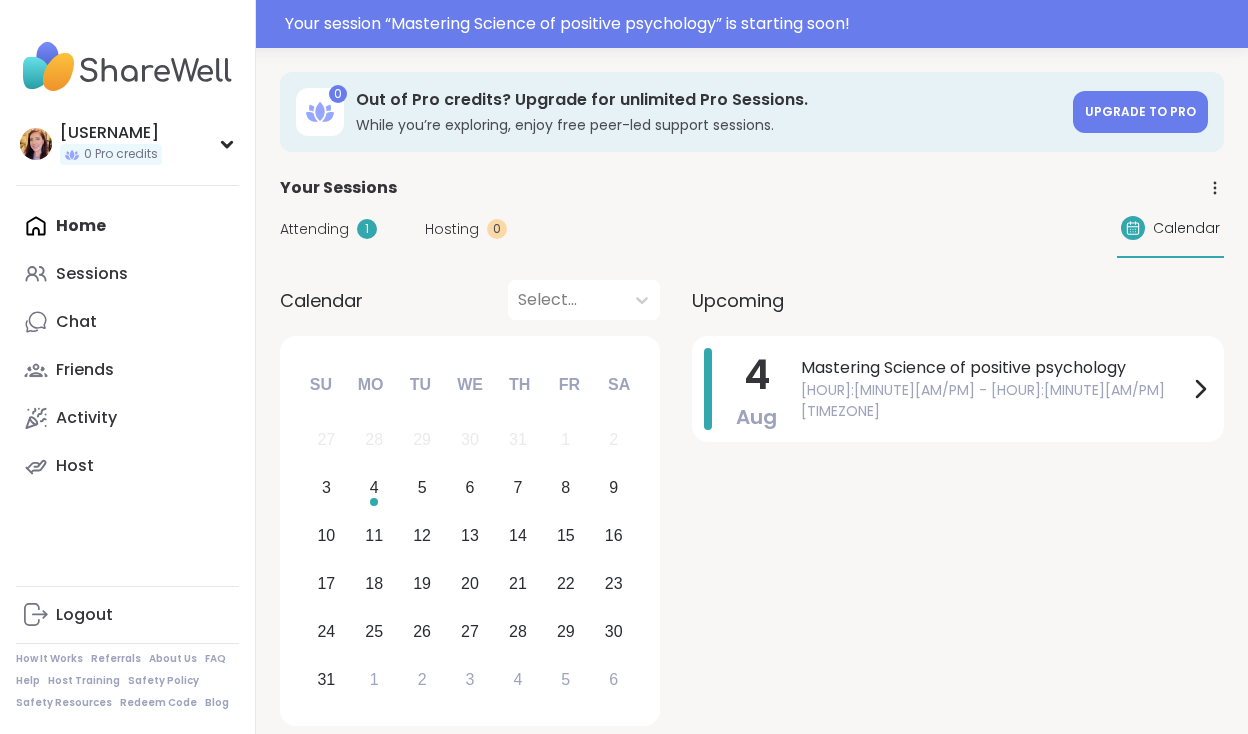 scroll, scrollTop: 22, scrollLeft: 0, axis: vertical 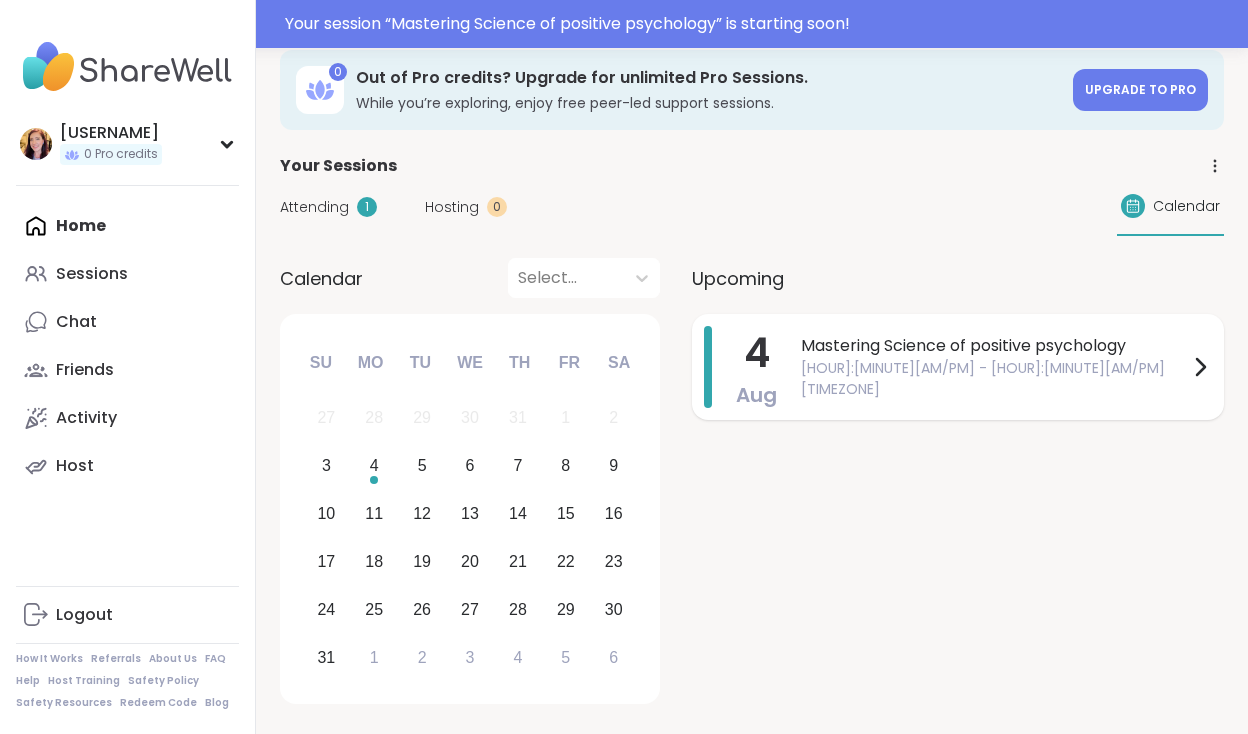 click on "Mastering Science of positive psychology" at bounding box center (994, 346) 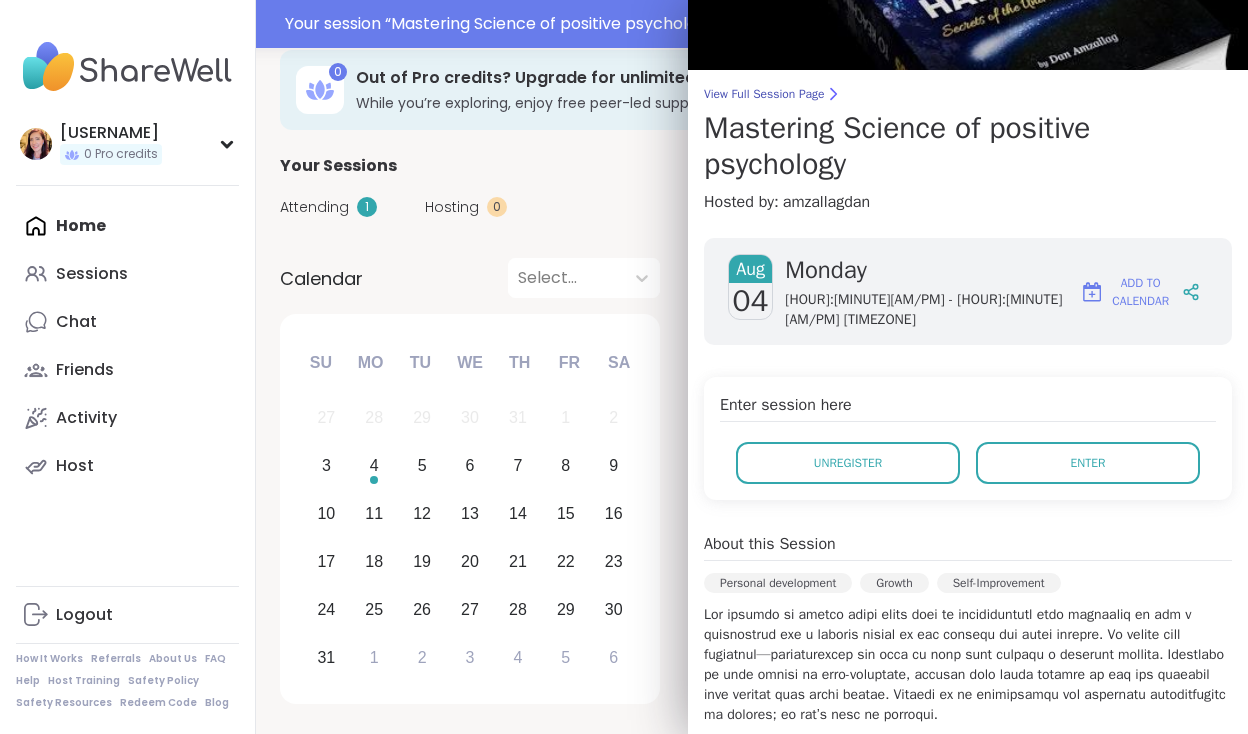 scroll, scrollTop: 93, scrollLeft: 0, axis: vertical 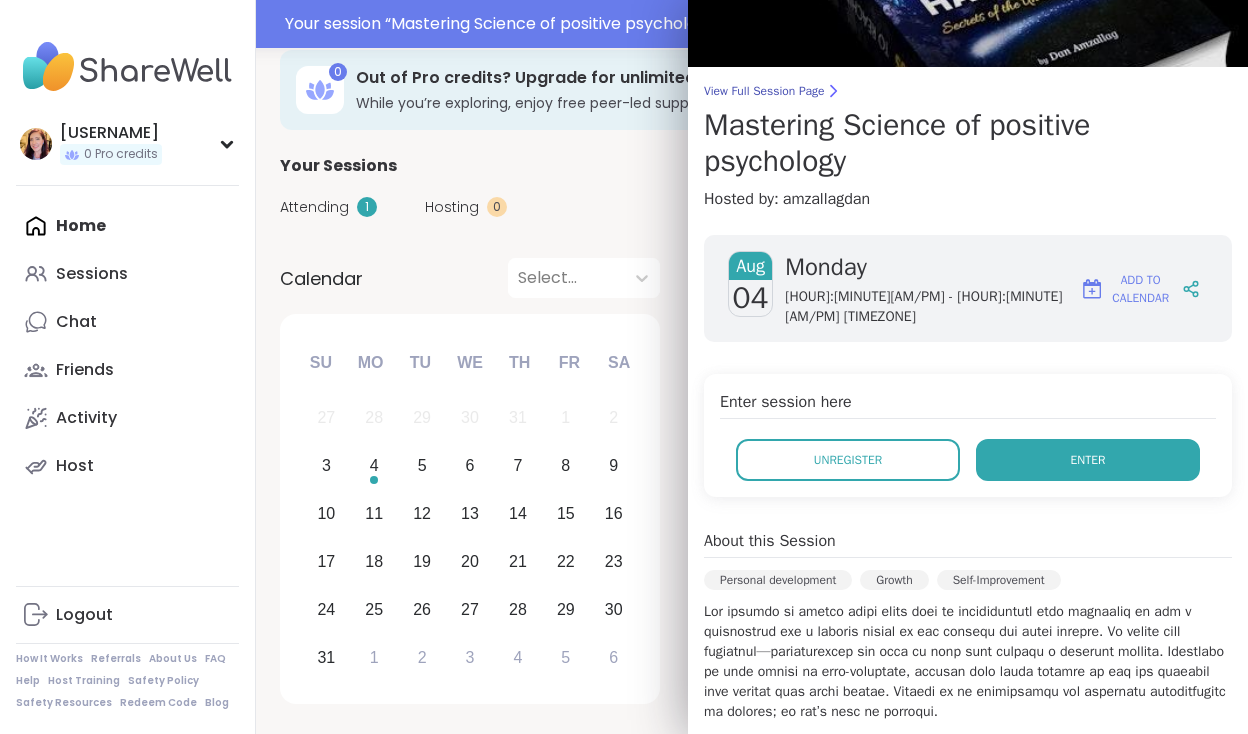 click on "Enter" at bounding box center (1088, 460) 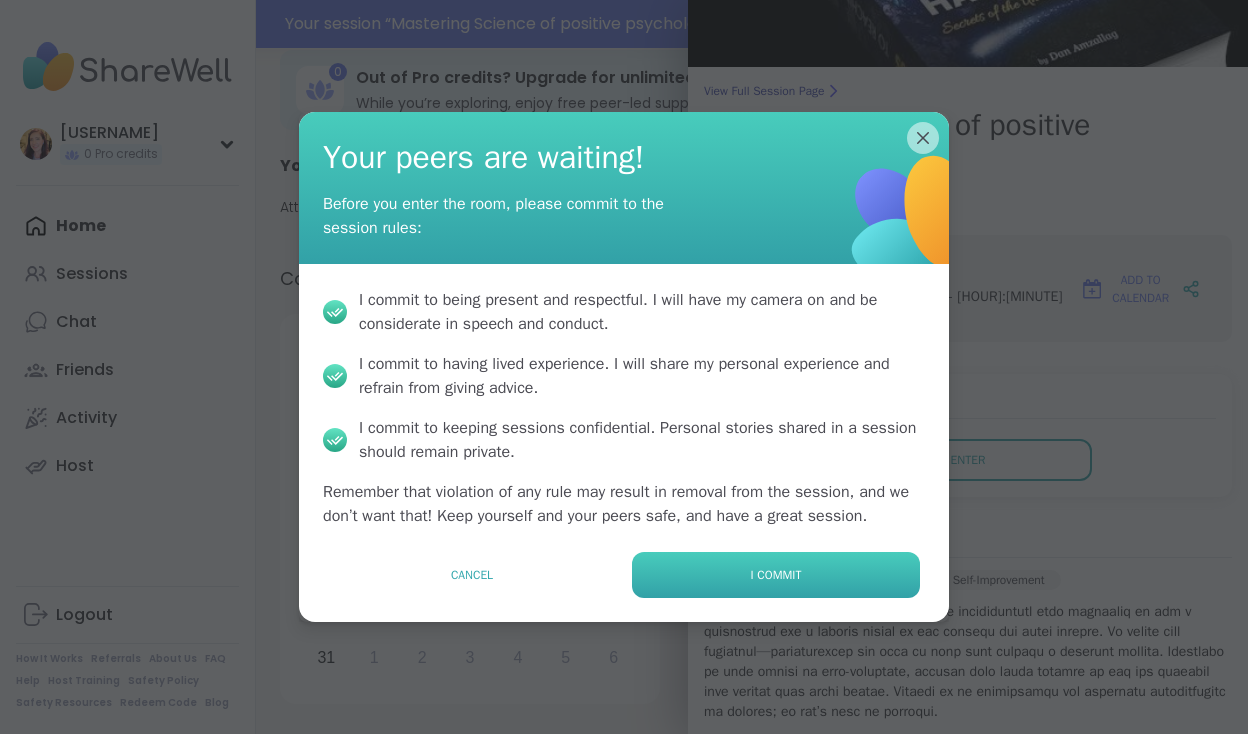 click on "I commit" at bounding box center [776, 575] 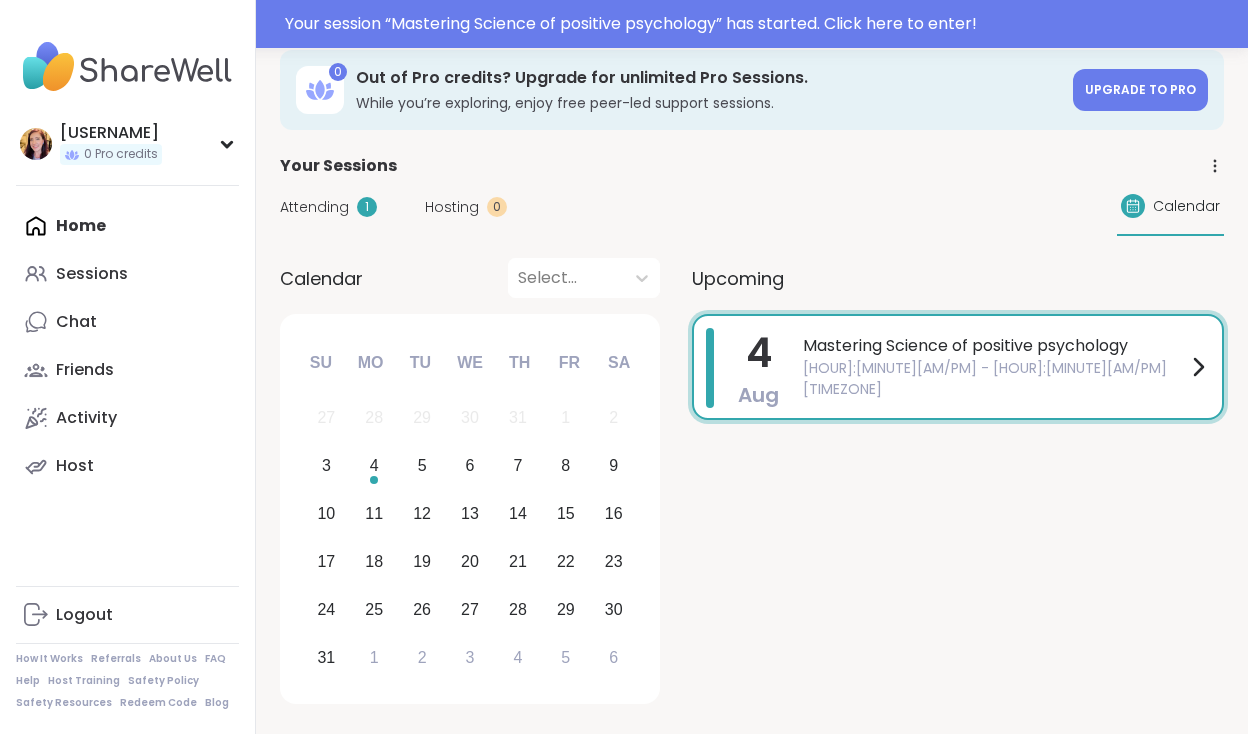 scroll, scrollTop: 0, scrollLeft: 0, axis: both 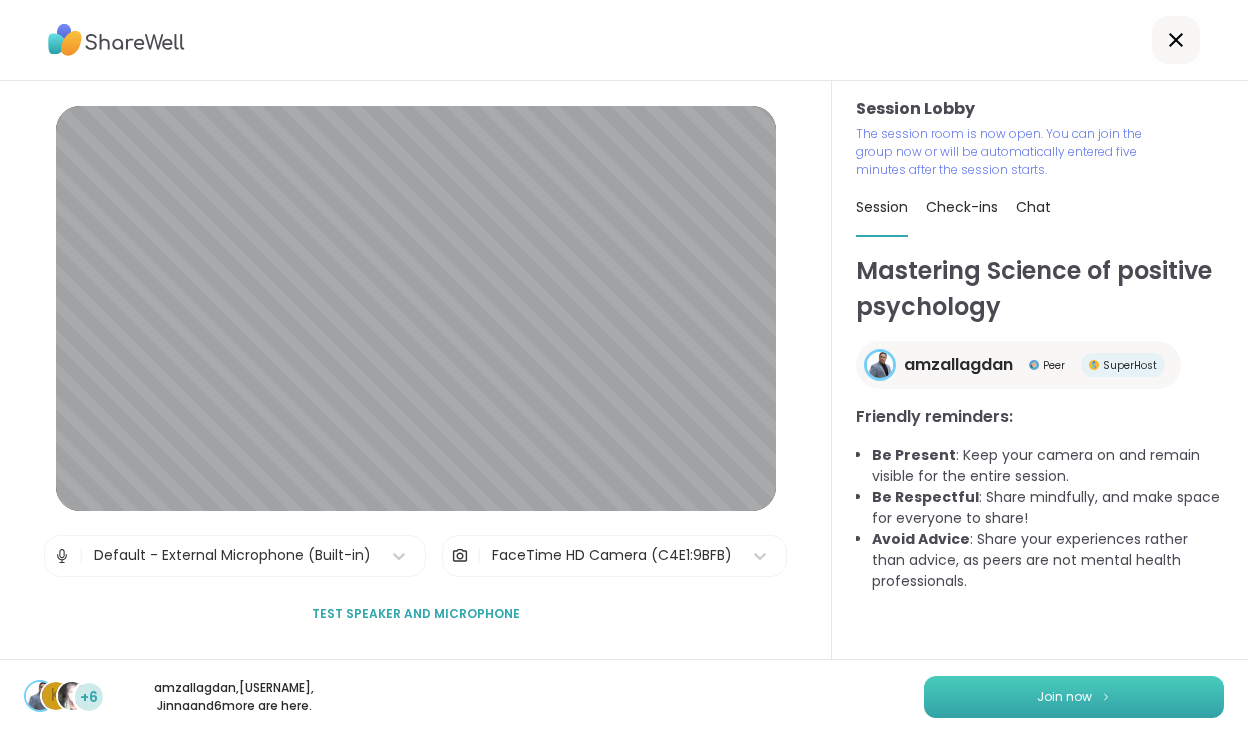 click on "Join now" at bounding box center [1074, 697] 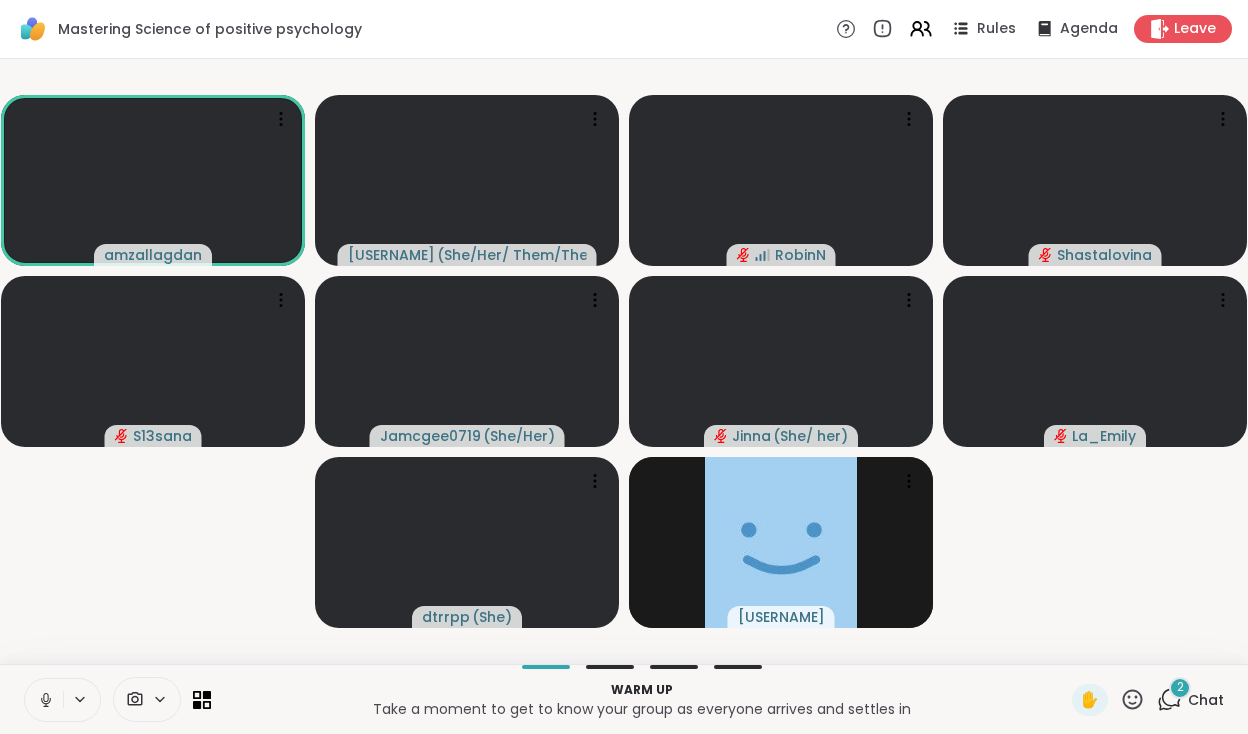 click 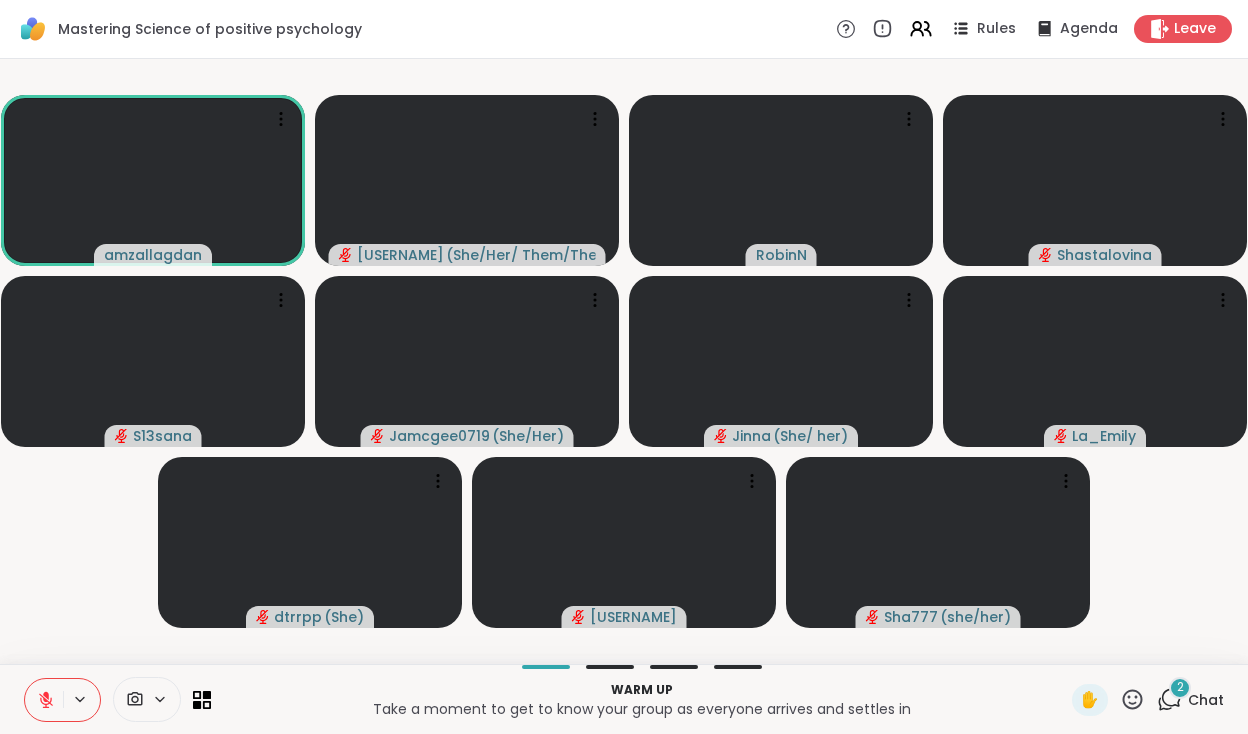 click 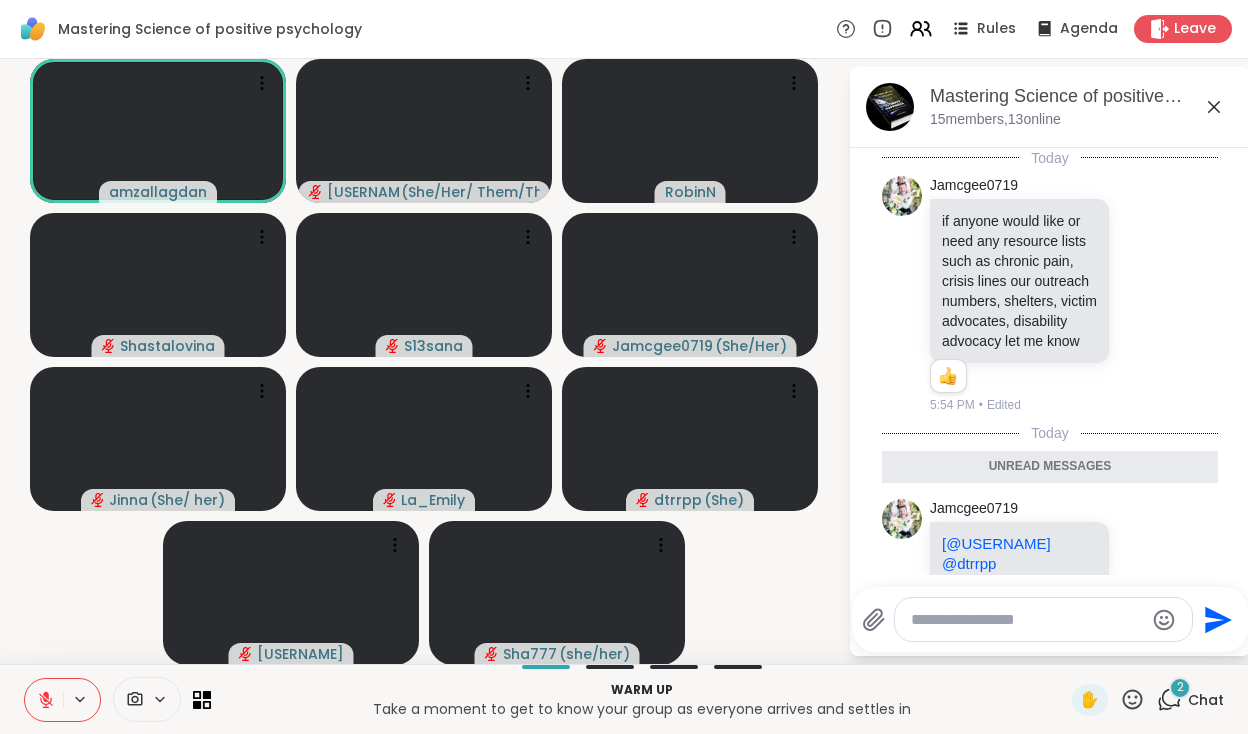 scroll, scrollTop: 277, scrollLeft: 0, axis: vertical 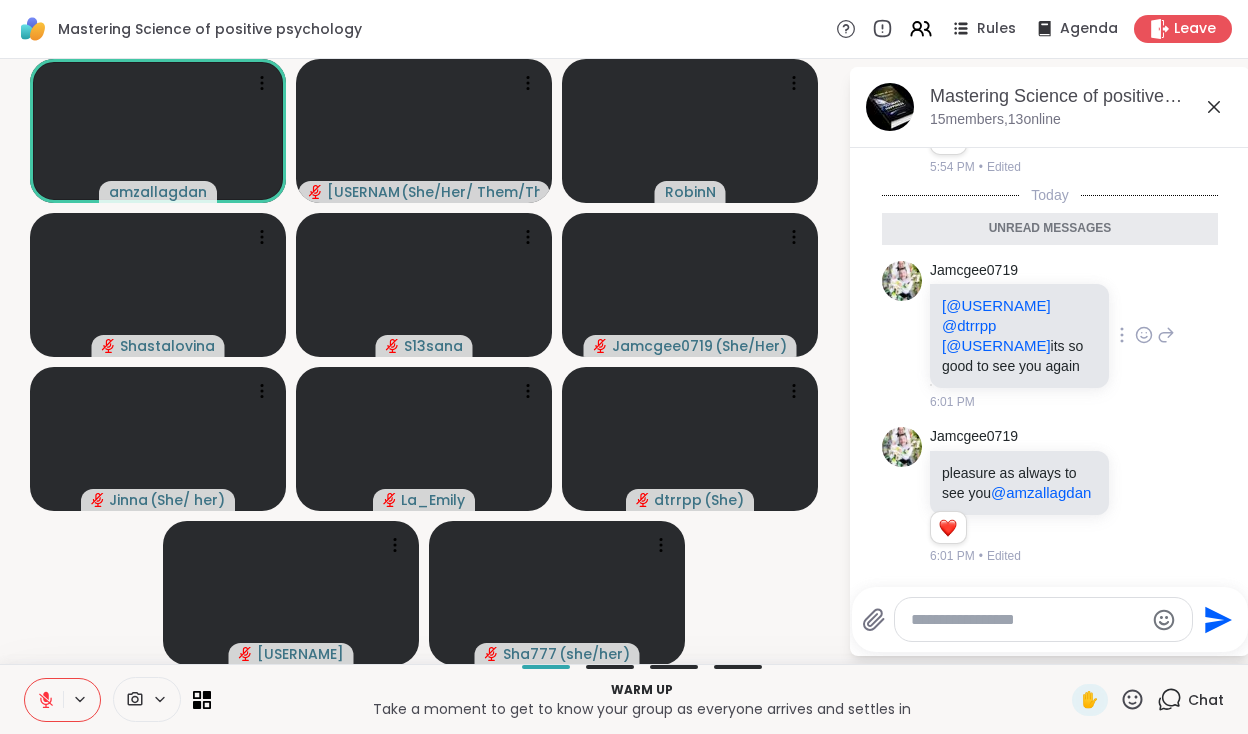 click 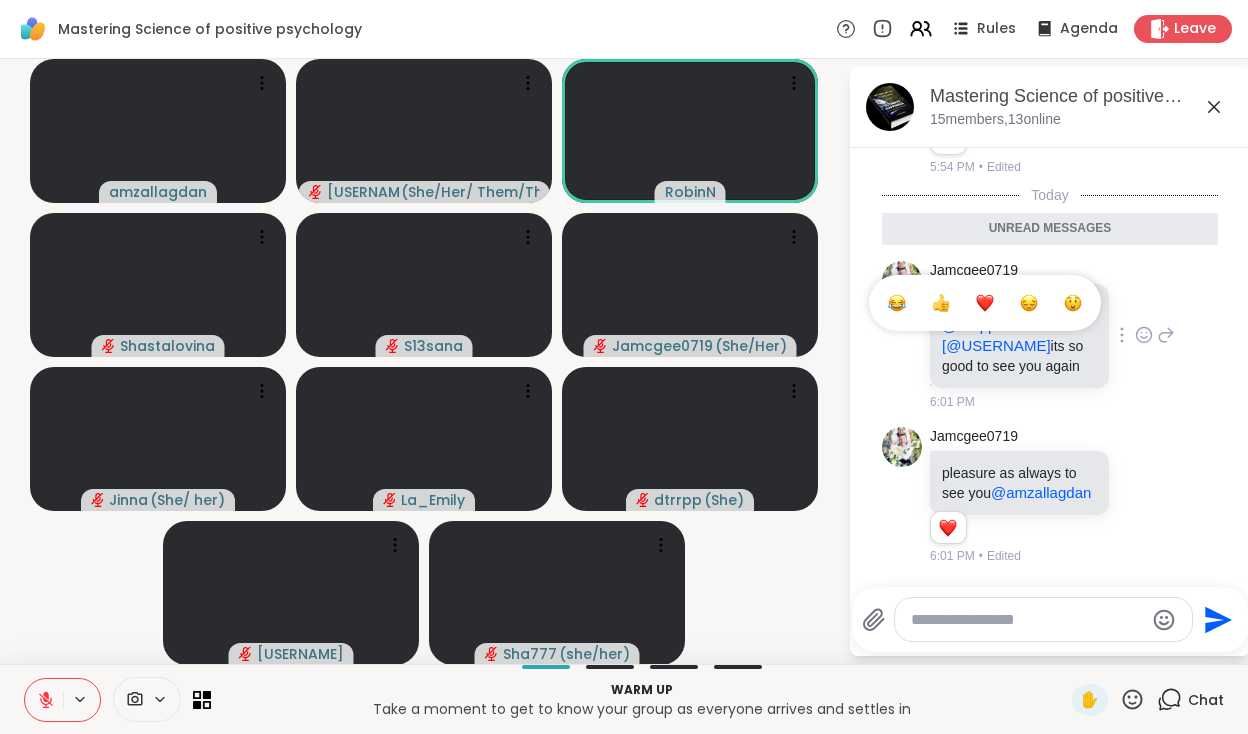 click at bounding box center [985, 303] 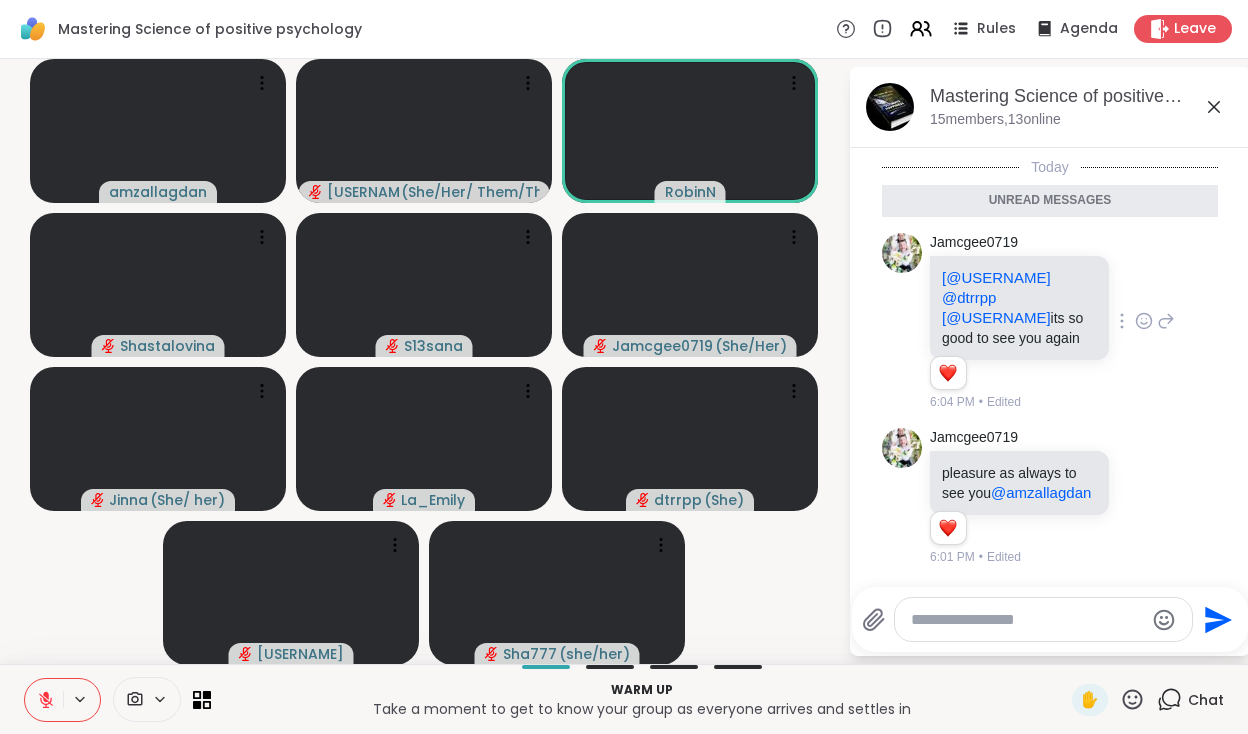 click 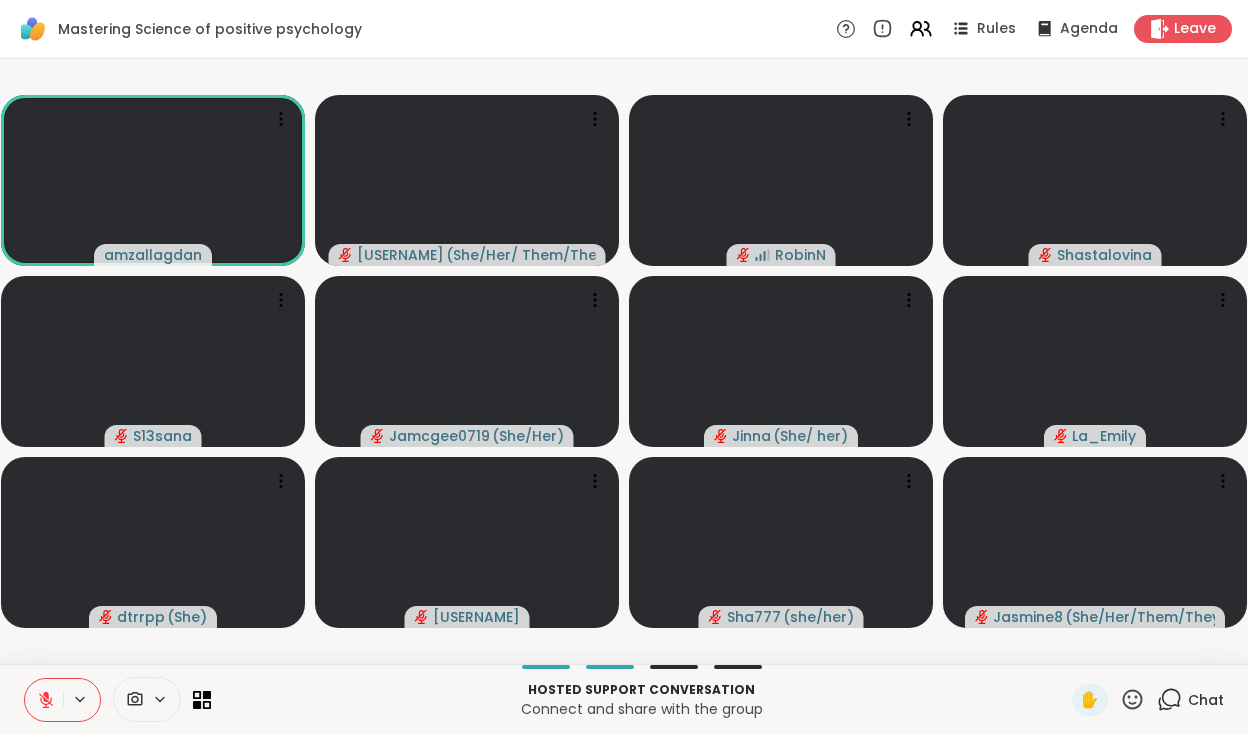 click 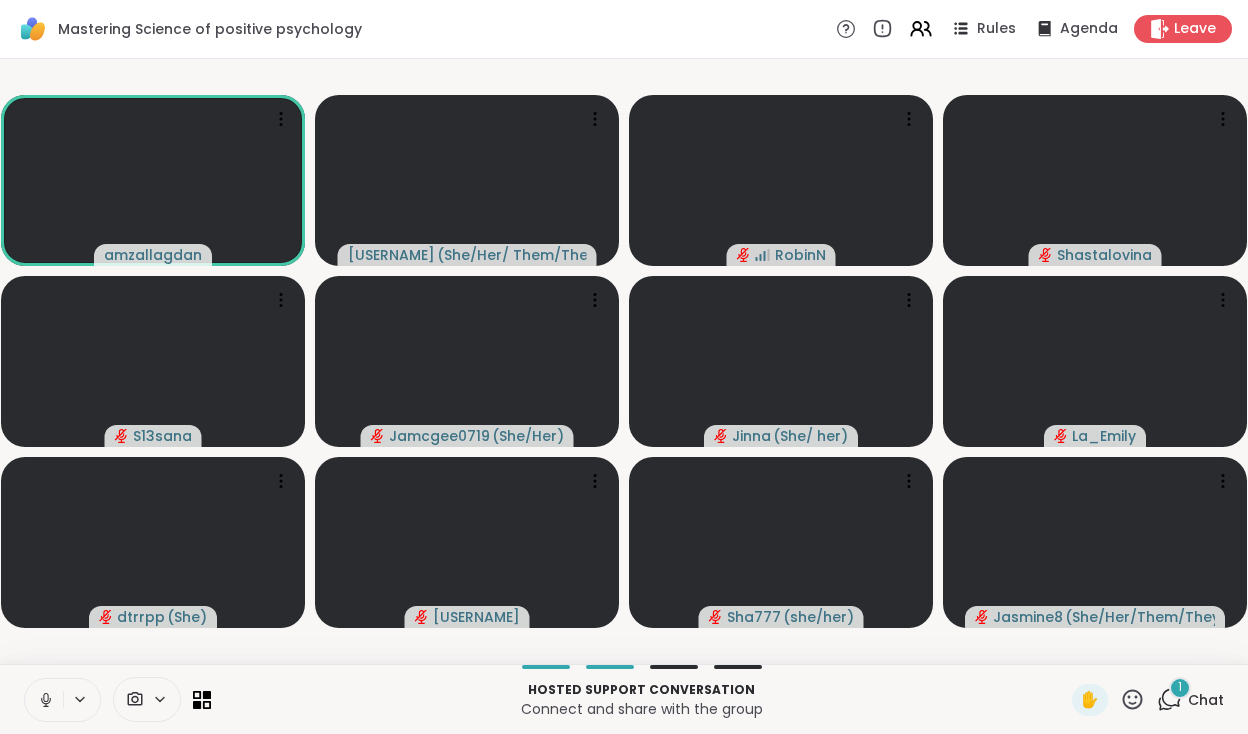 click 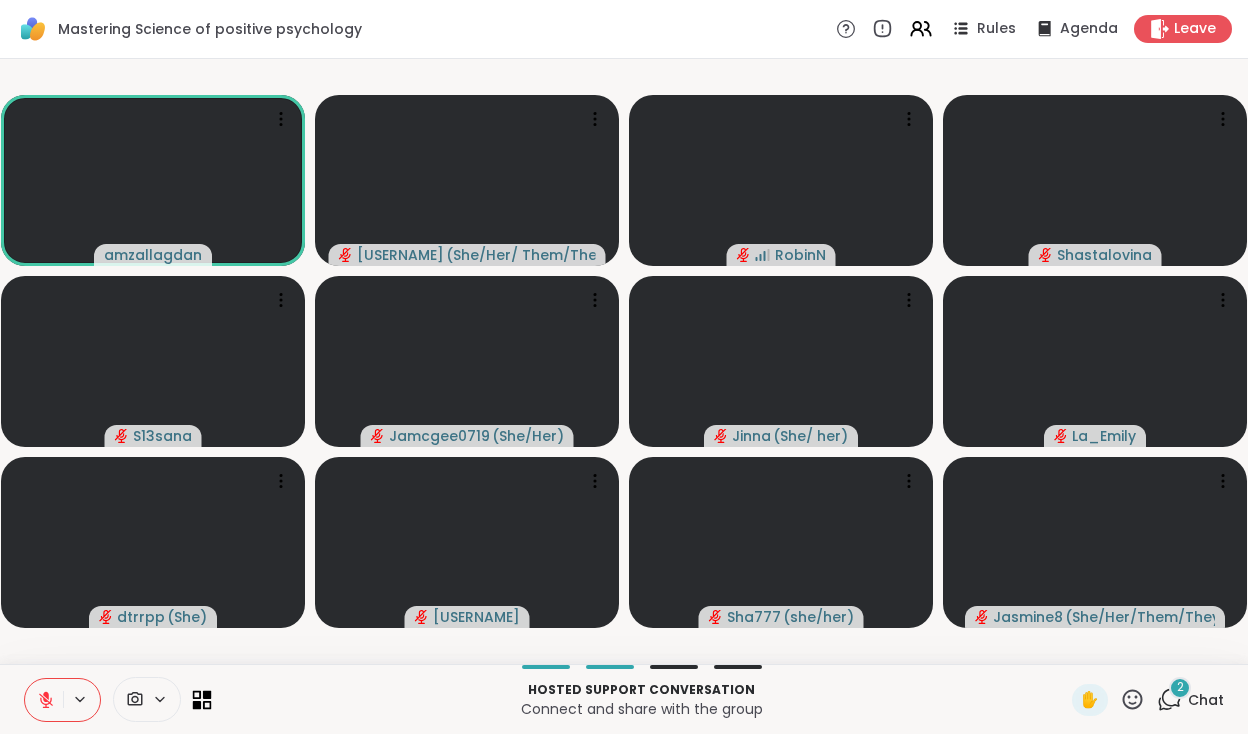click 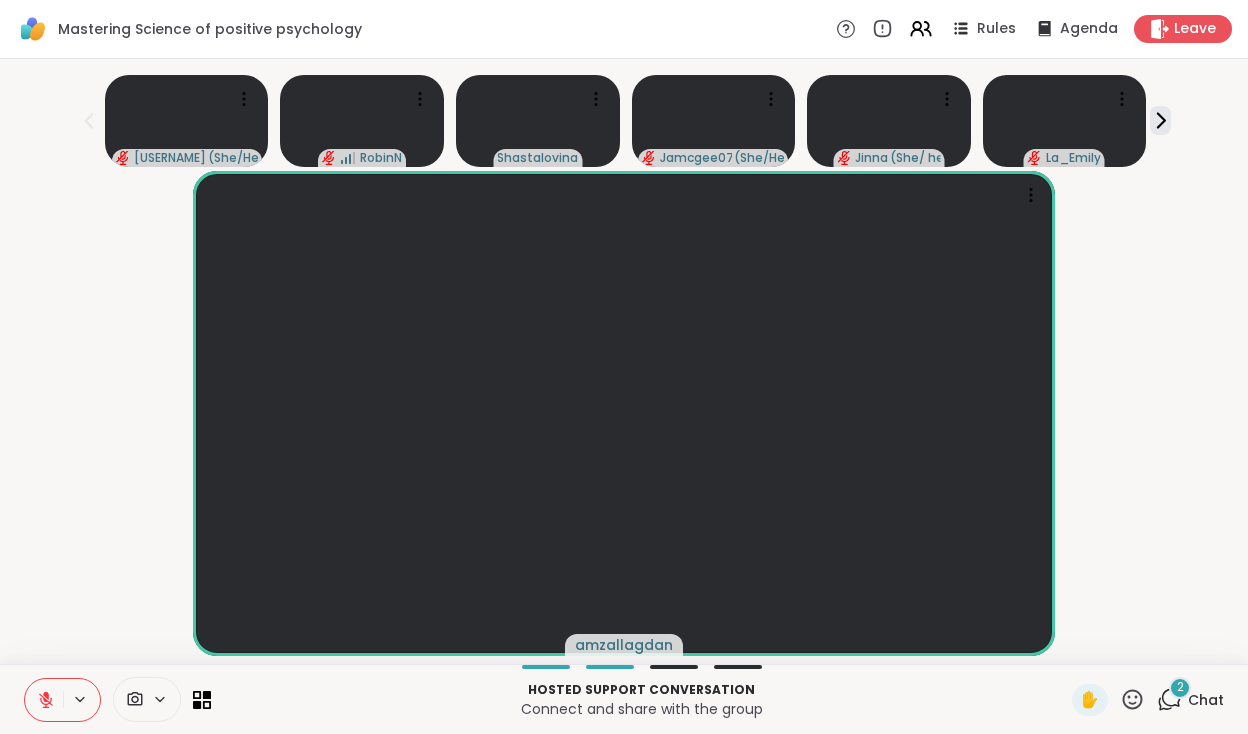 click 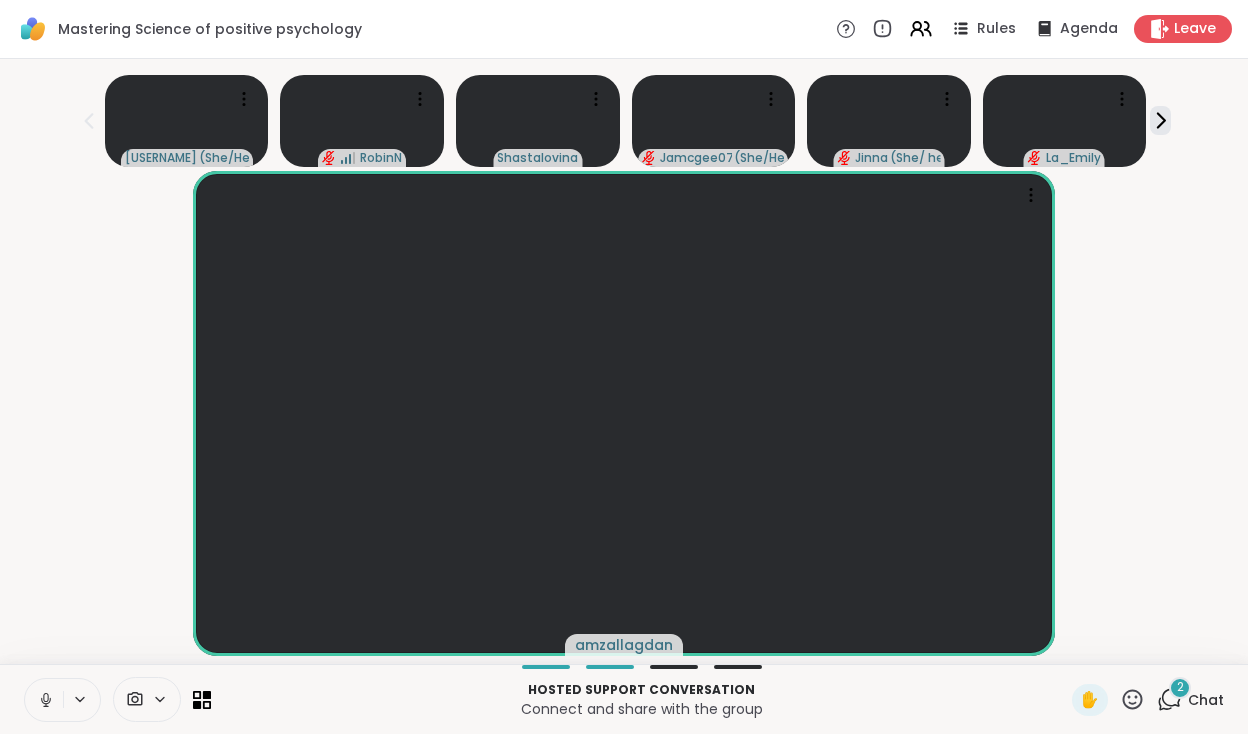 click 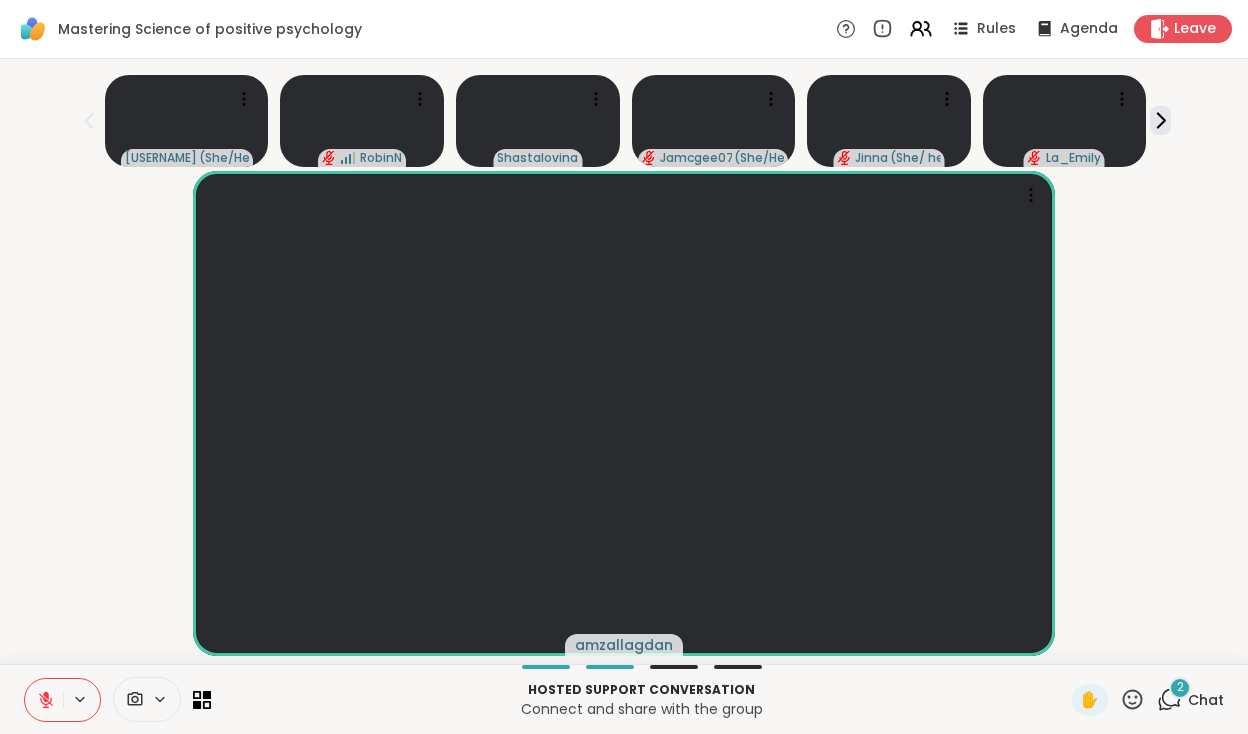 click 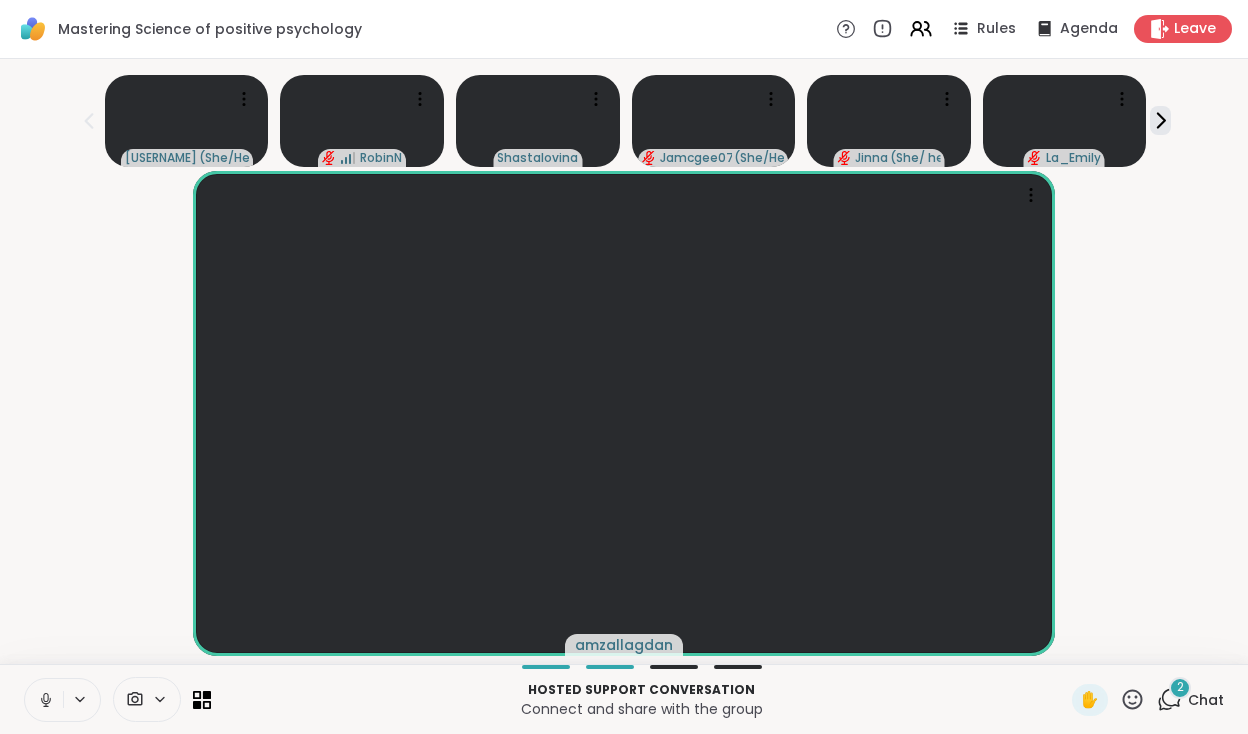 click 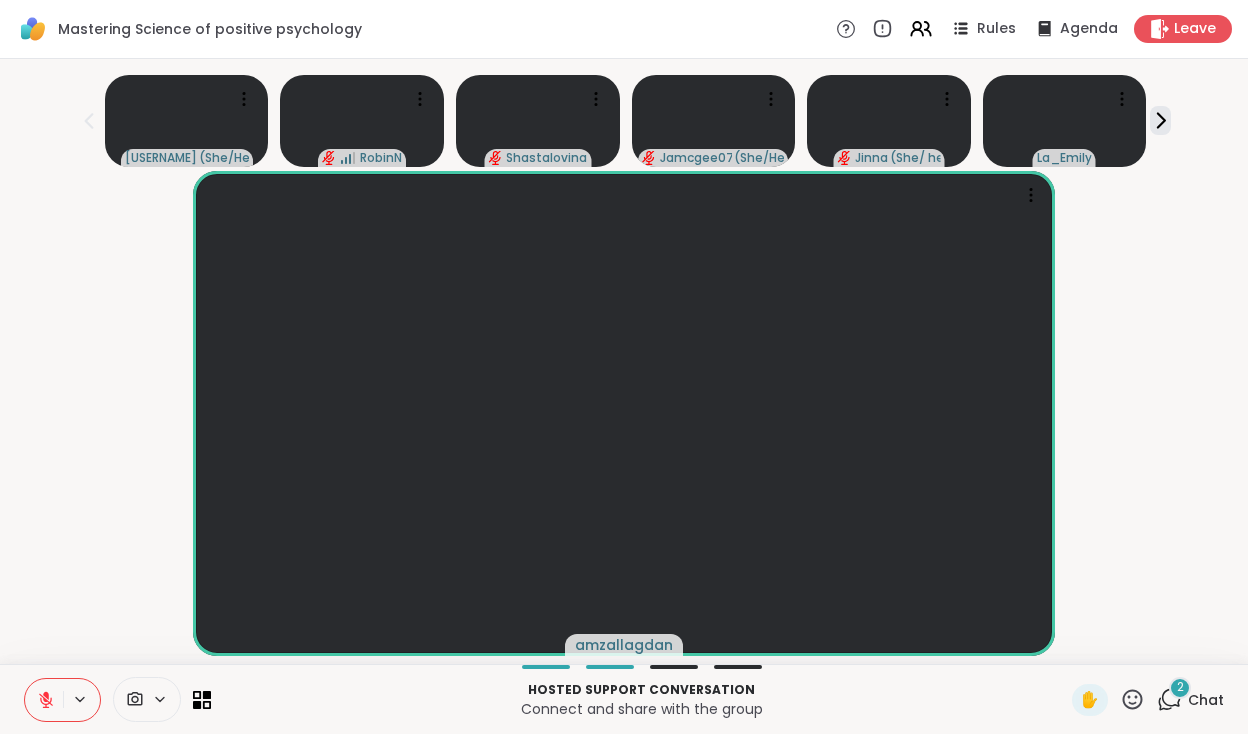 click 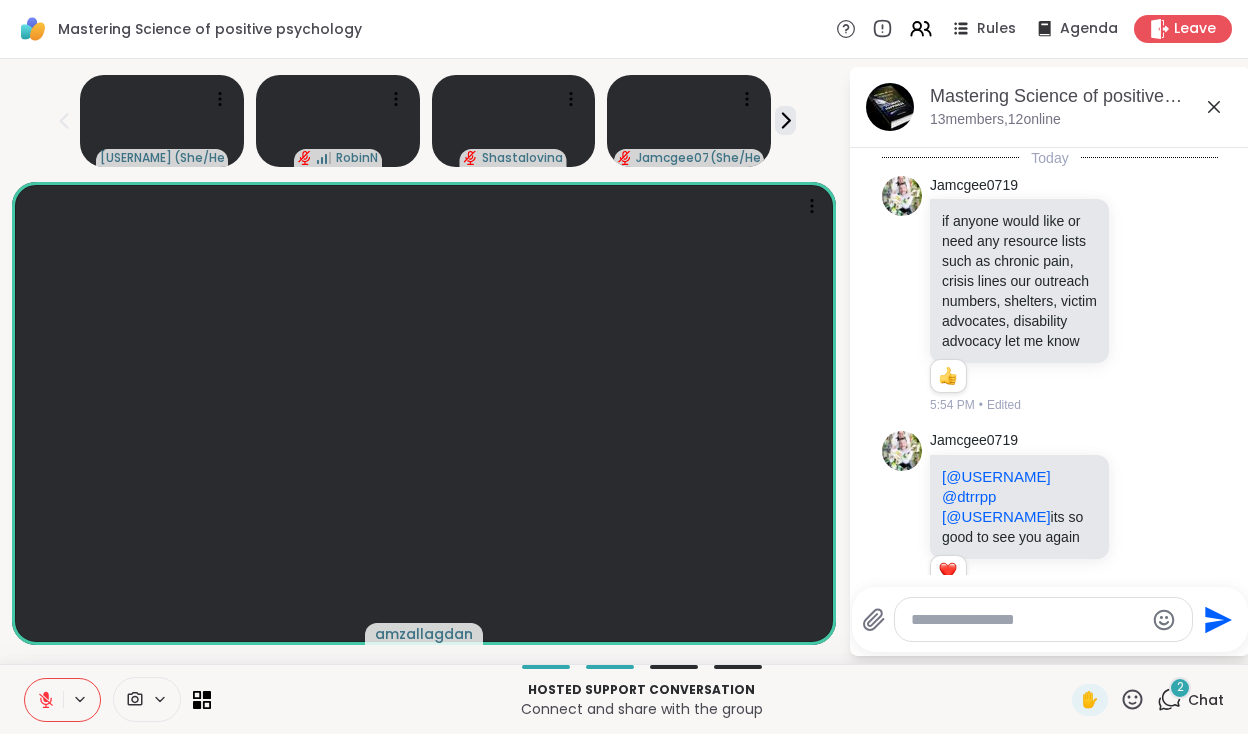 scroll, scrollTop: 739, scrollLeft: 0, axis: vertical 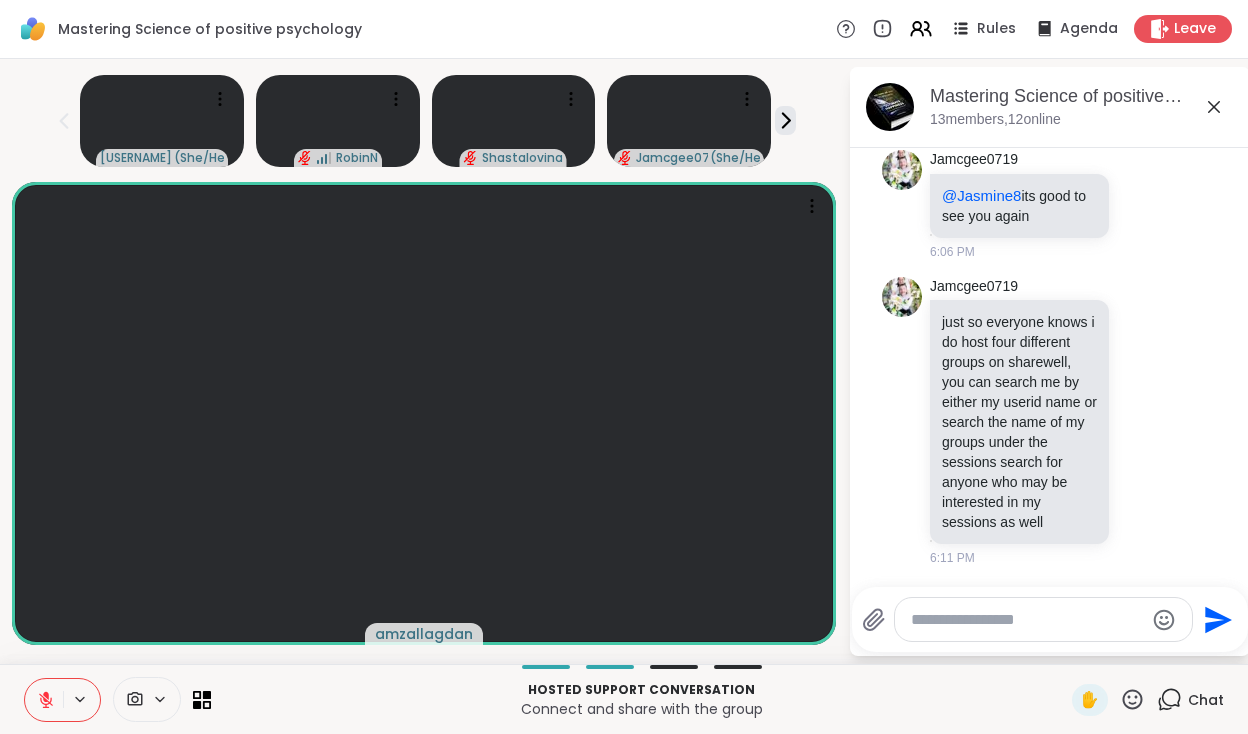 click at bounding box center [1027, 620] 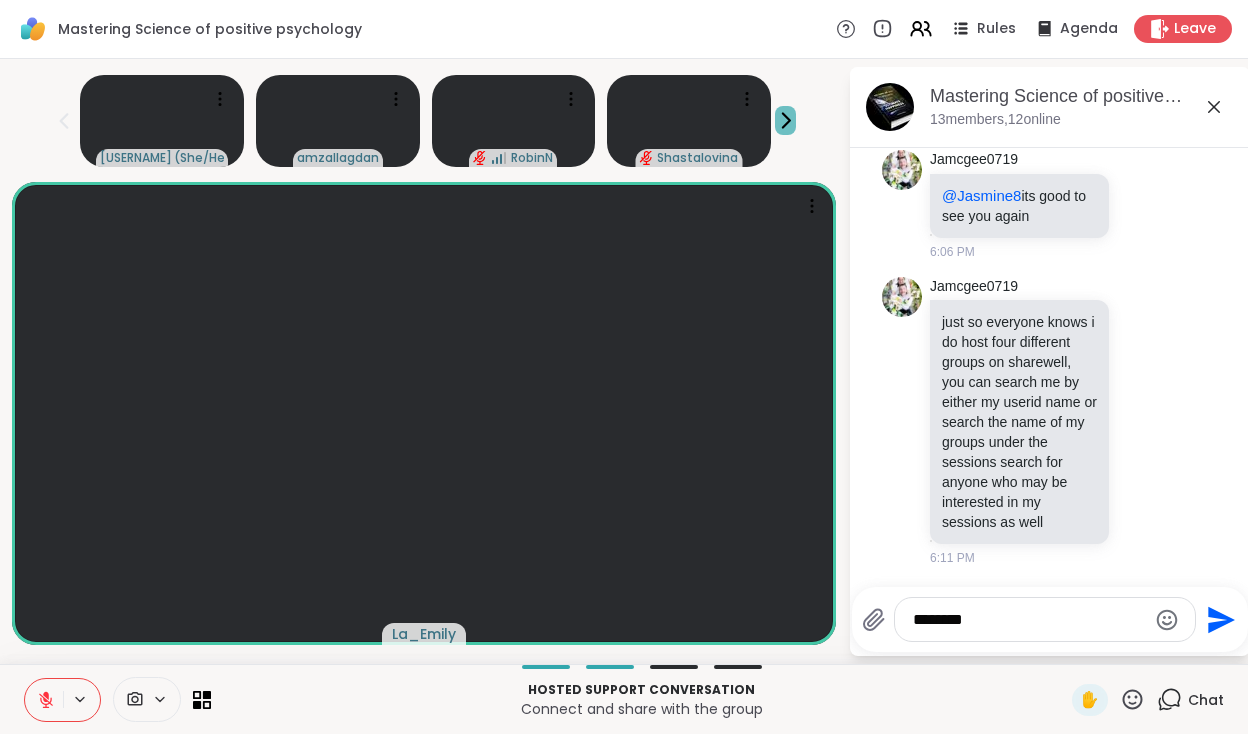type on "********" 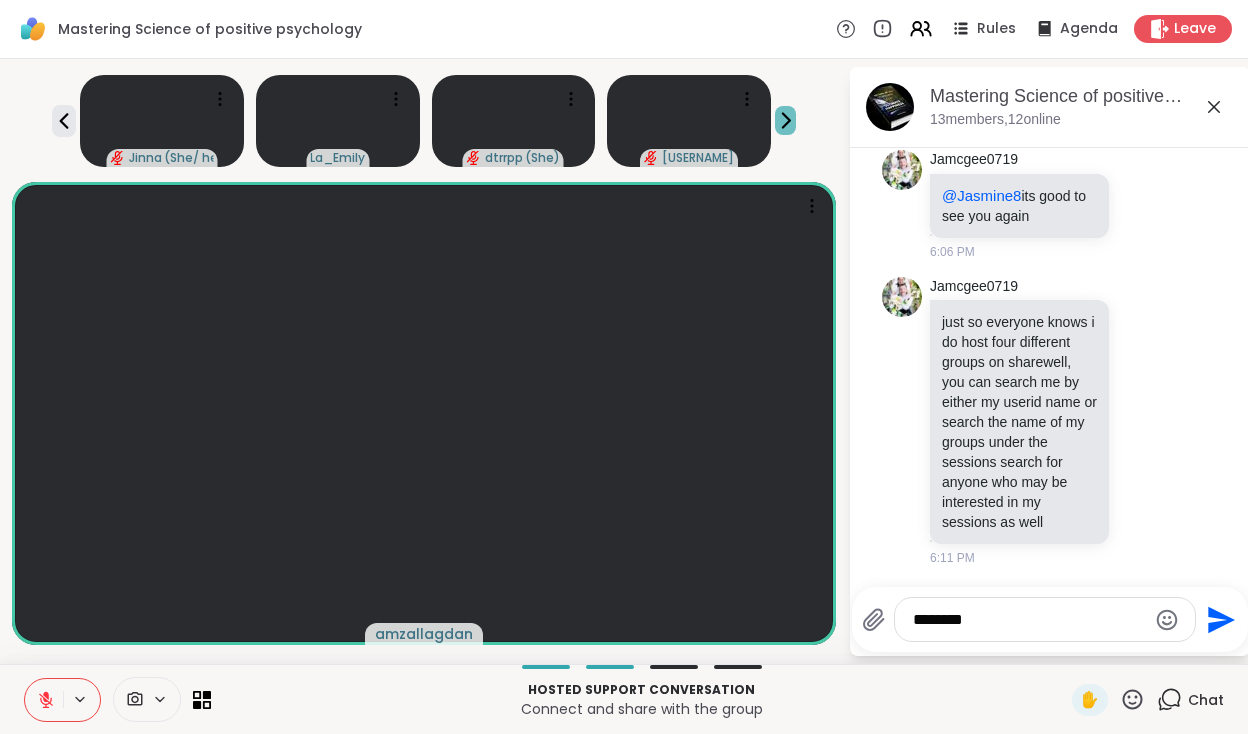 type 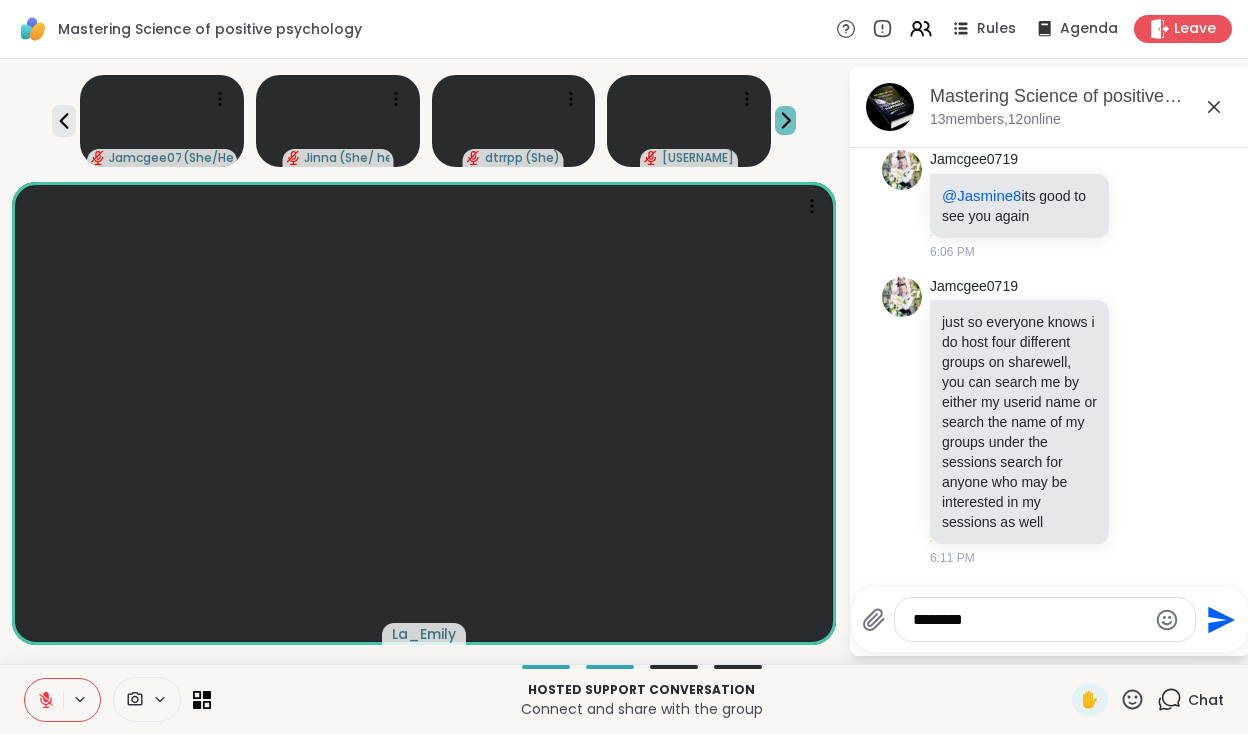 click at bounding box center [785, 120] 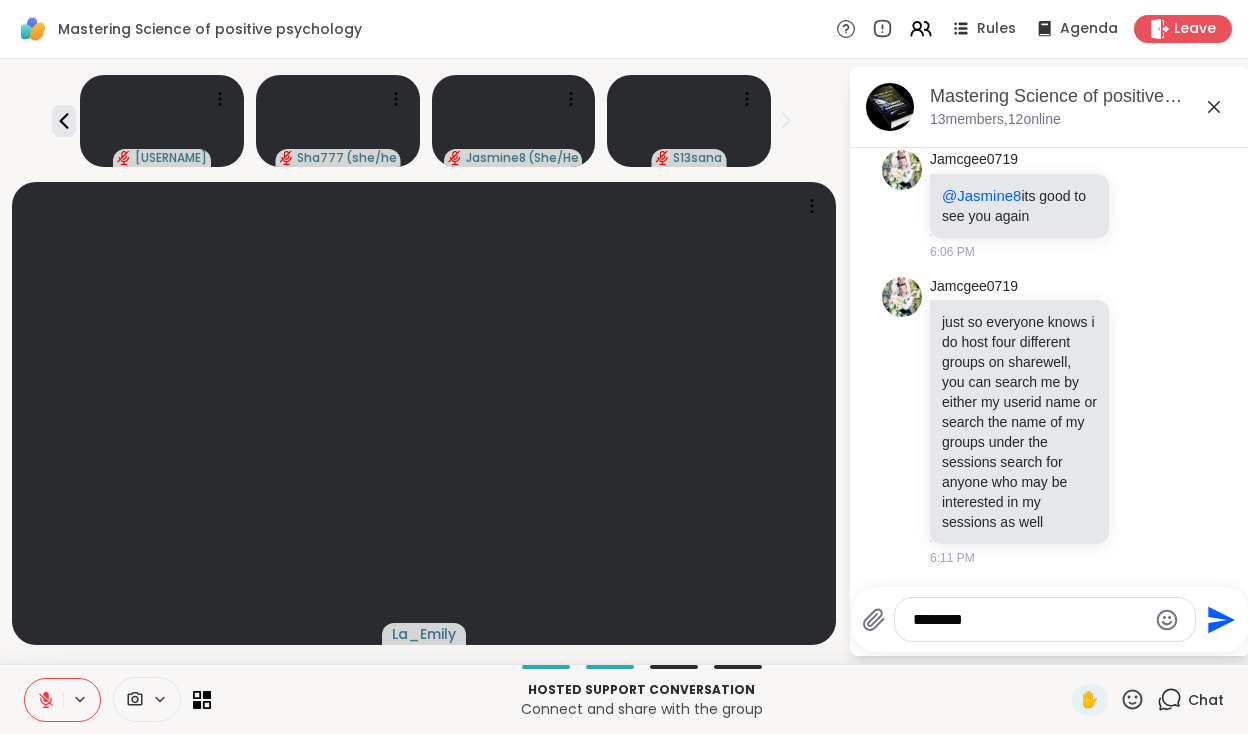 click on "********" at bounding box center [1029, 620] 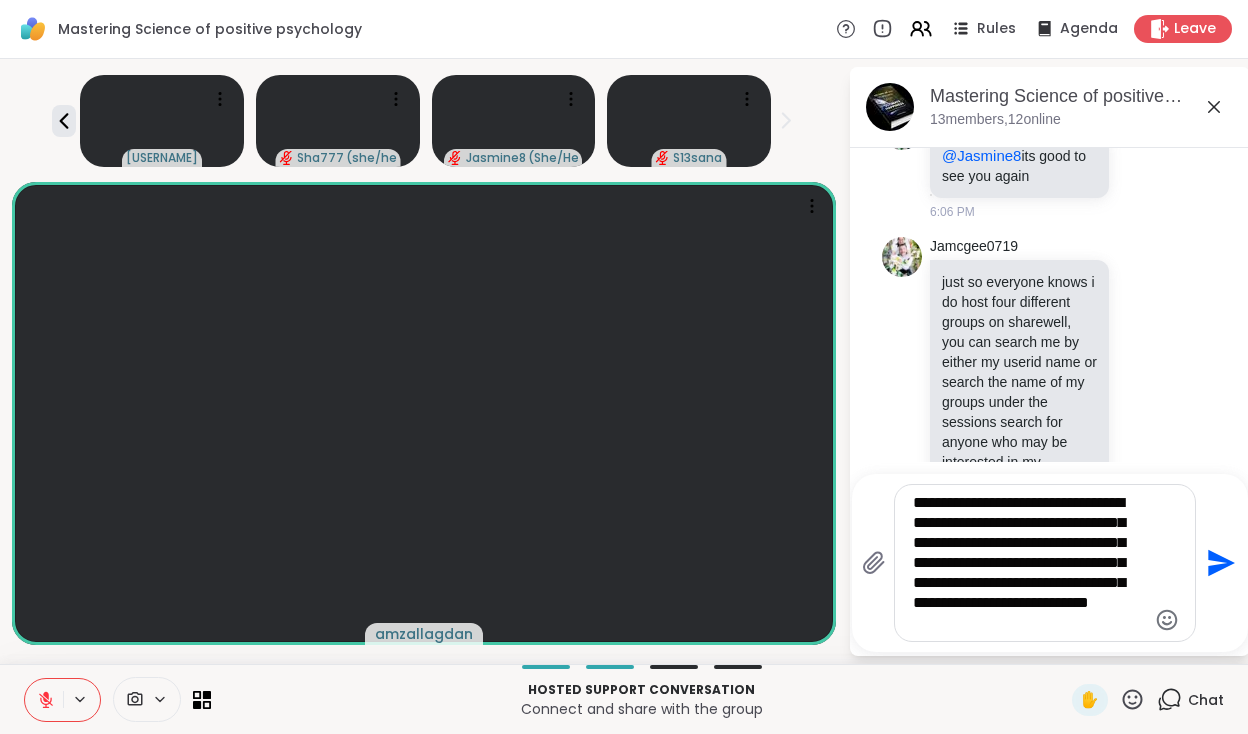 click 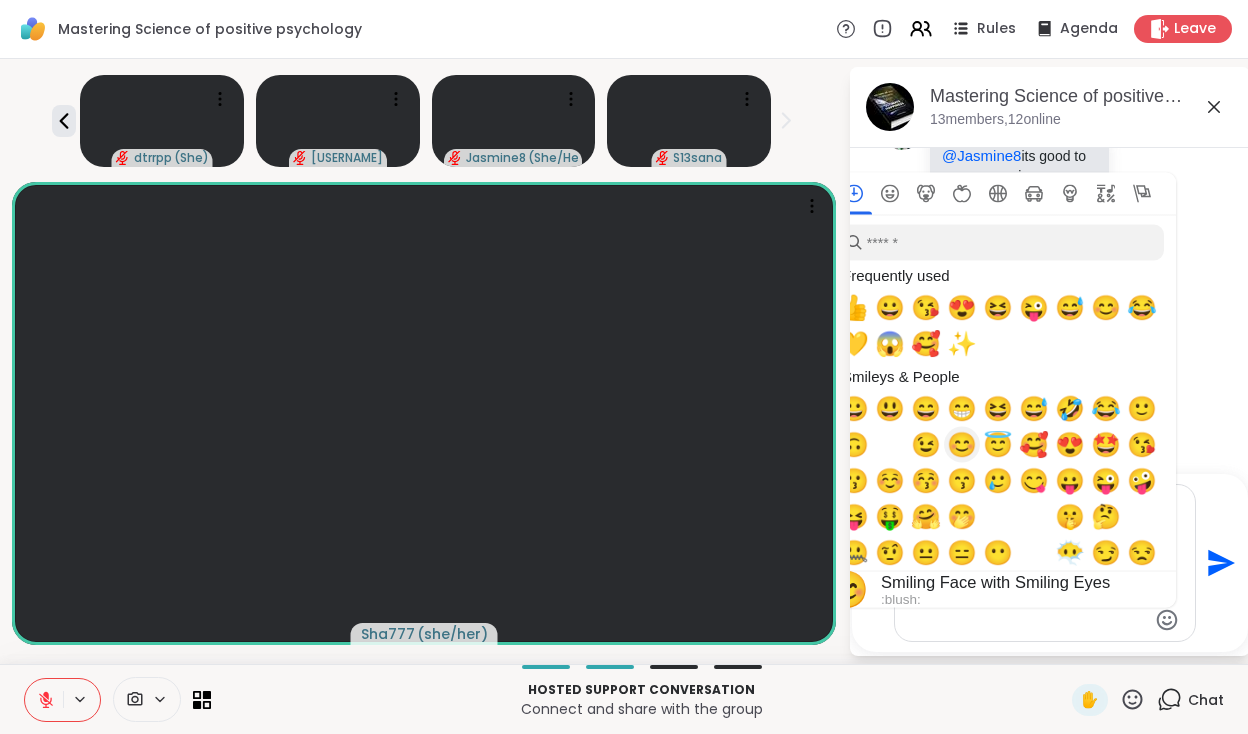 click on "😊" at bounding box center [962, 445] 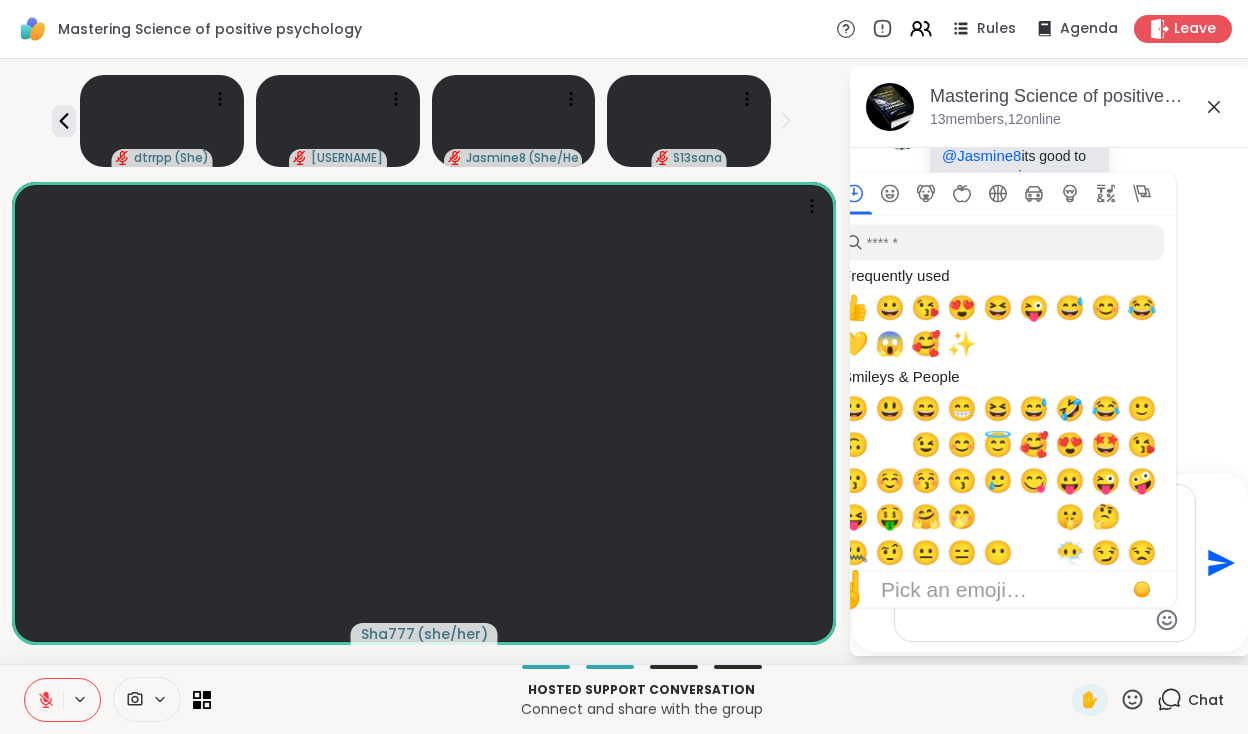 click on "Send" 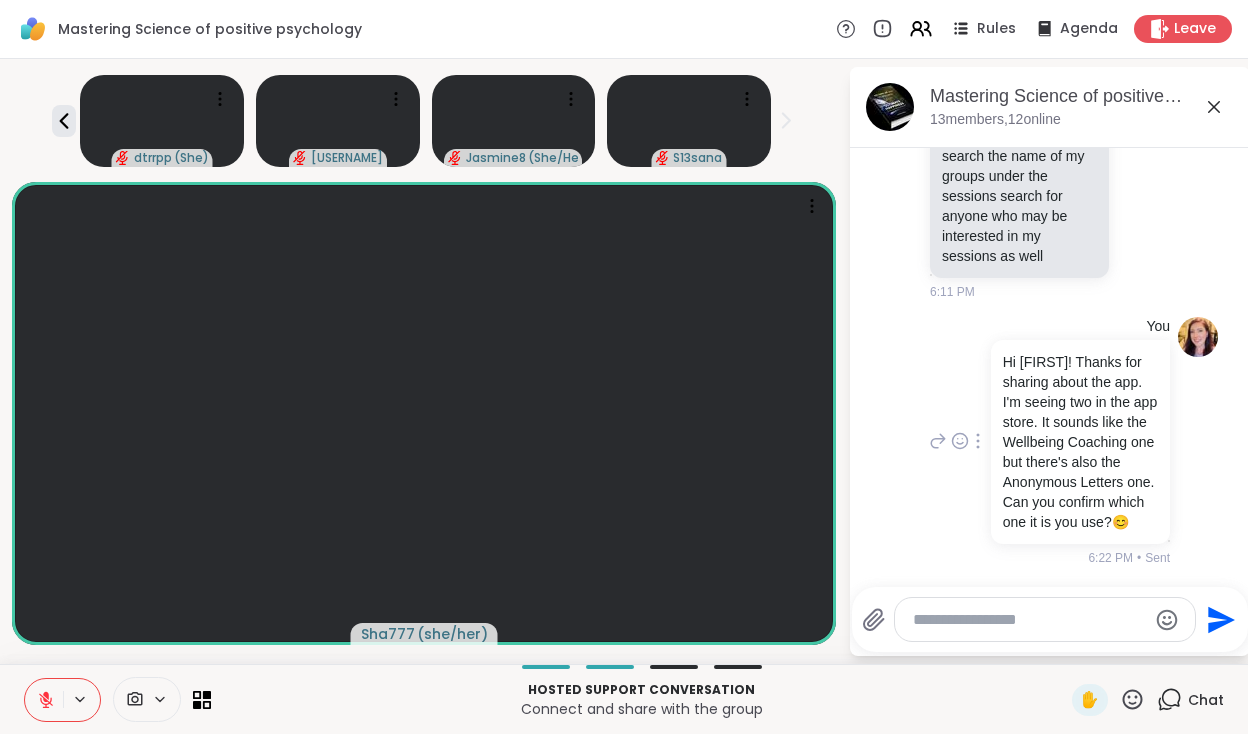 scroll, scrollTop: 978, scrollLeft: 0, axis: vertical 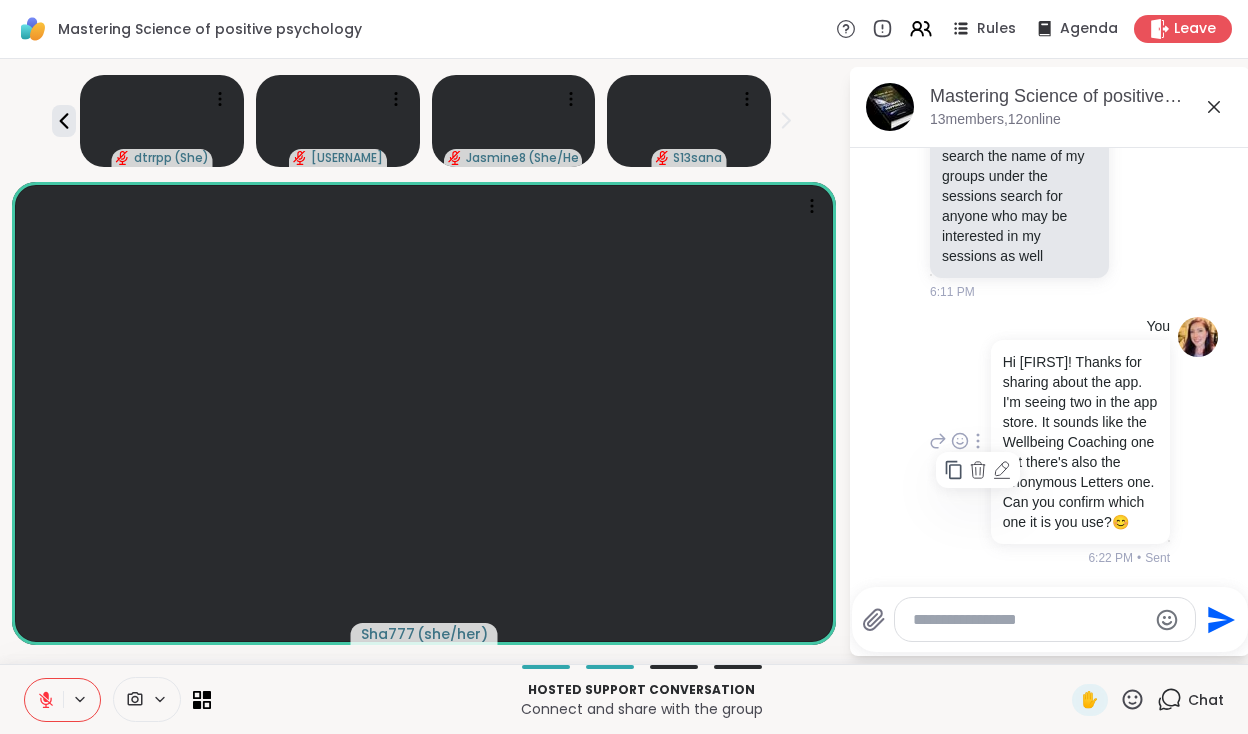 click 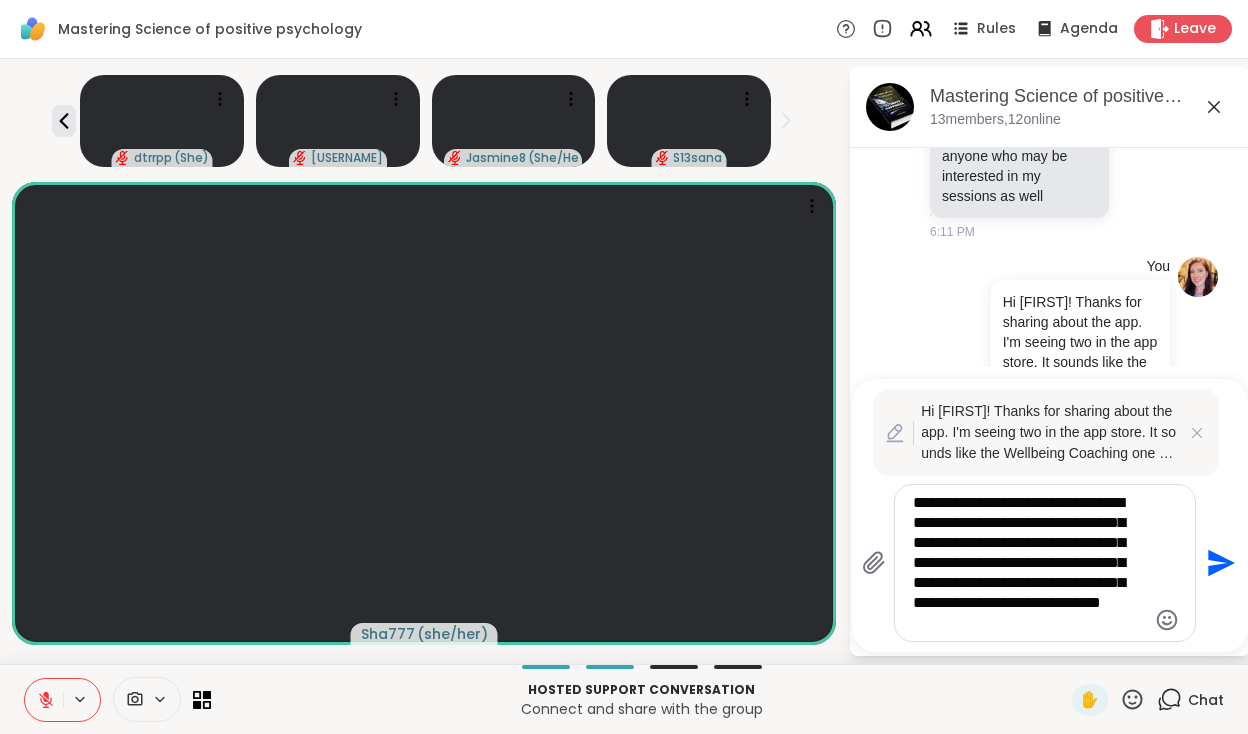 click on "**********" at bounding box center [1029, 563] 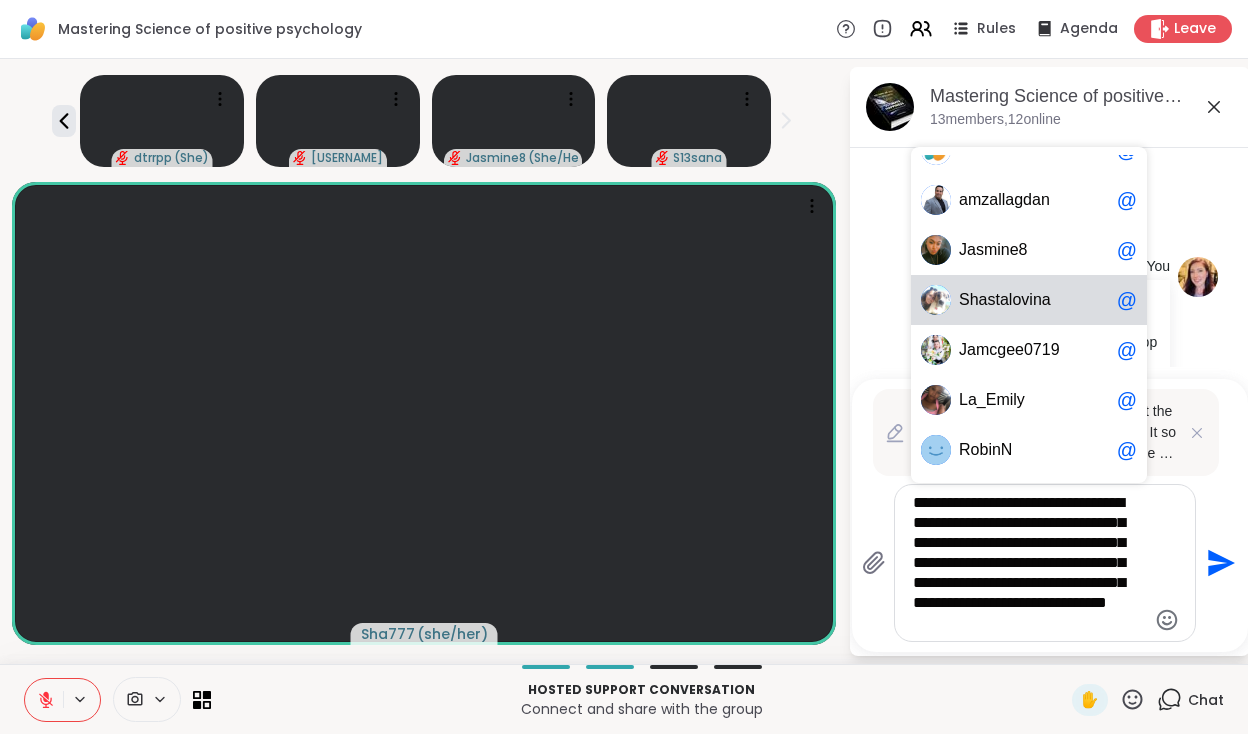 scroll, scrollTop: 0, scrollLeft: 0, axis: both 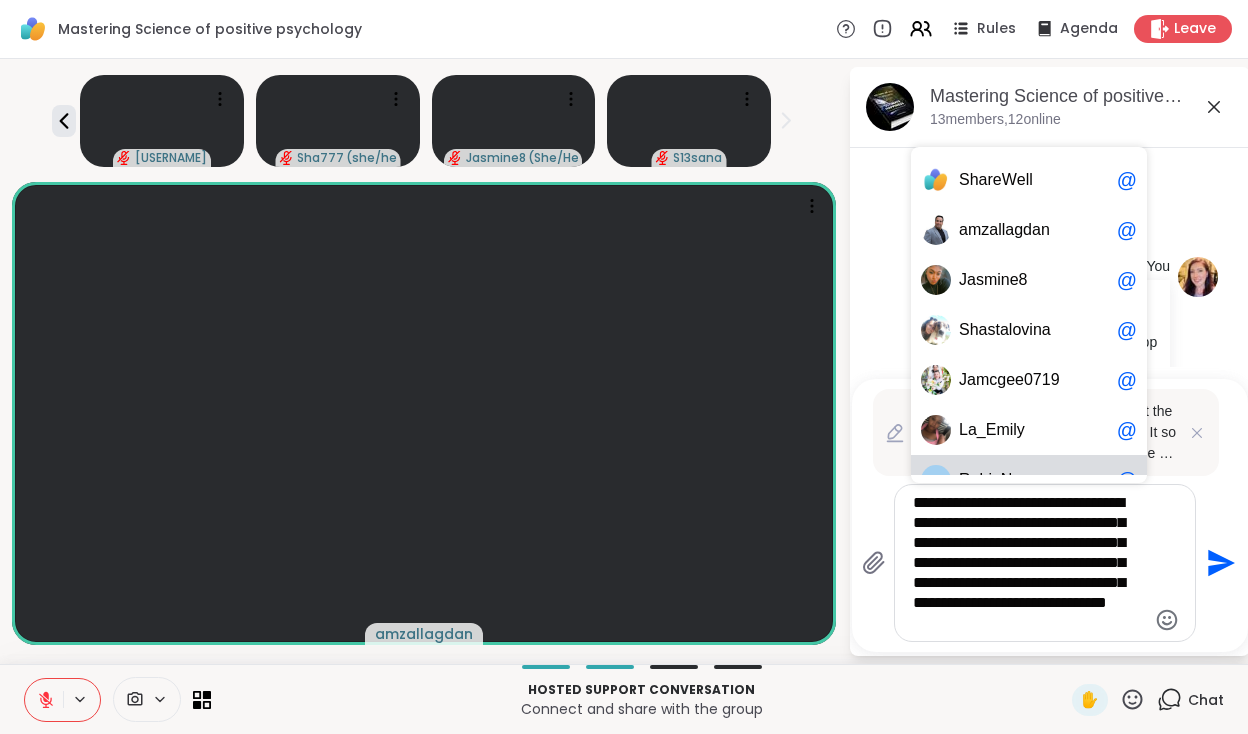 click on "**********" at bounding box center [1029, 563] 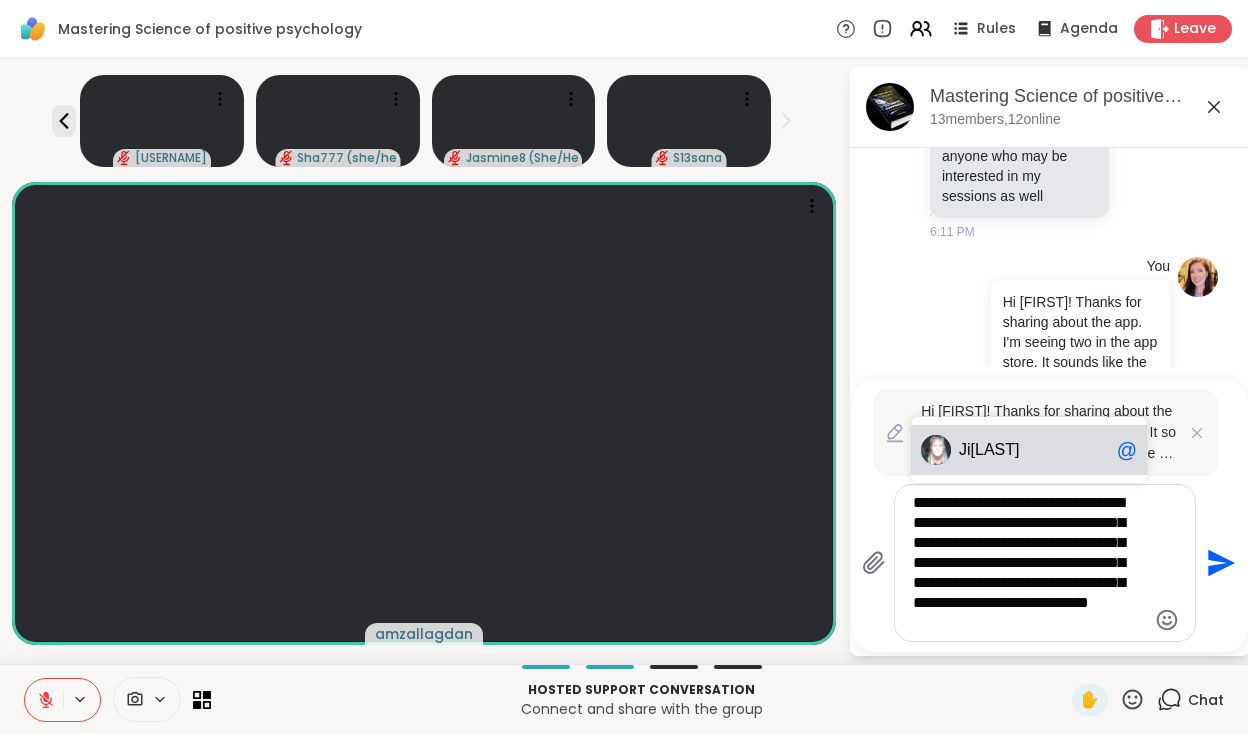 click on "[LAST]" at bounding box center (995, 450) 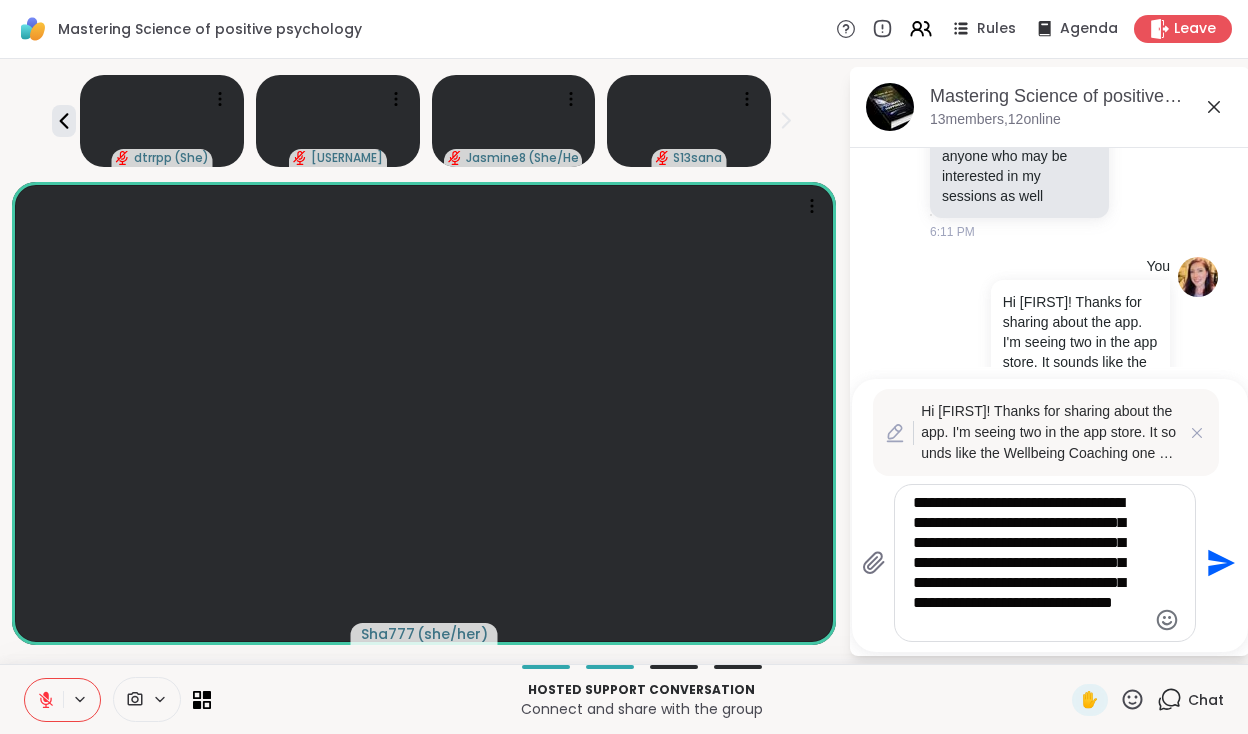 click 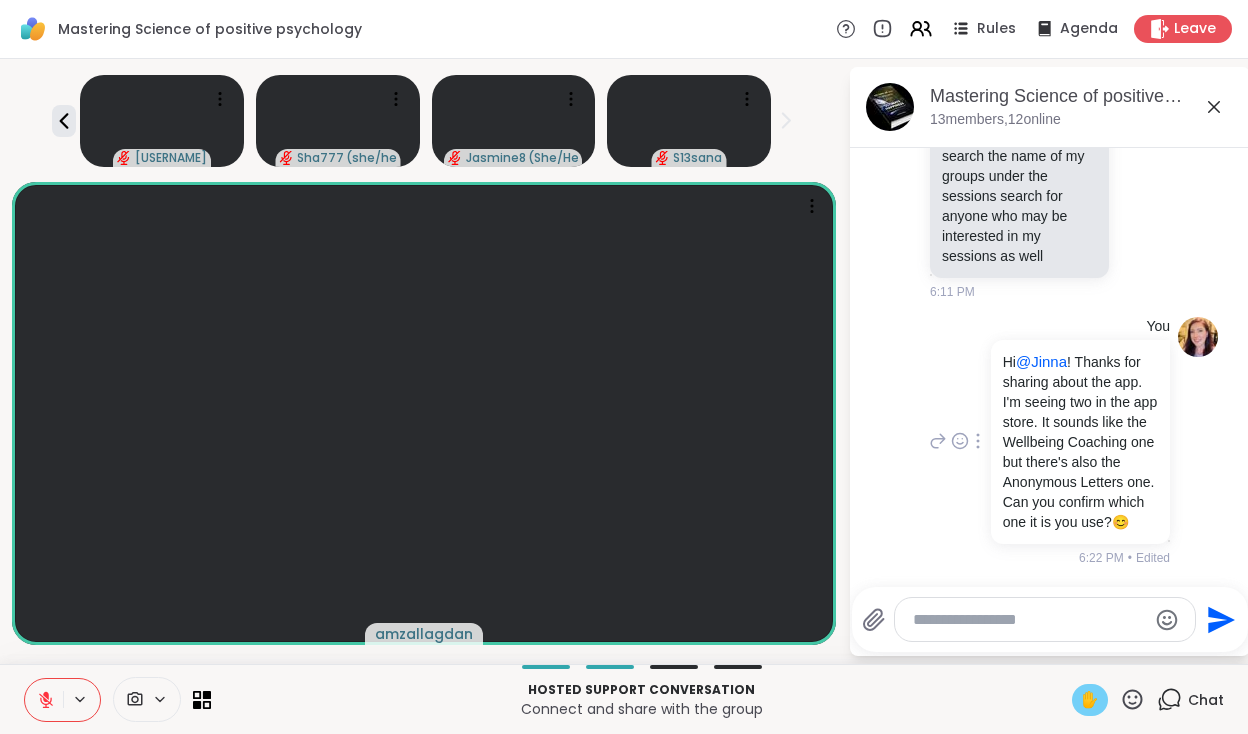 click on "✋" at bounding box center [1090, 700] 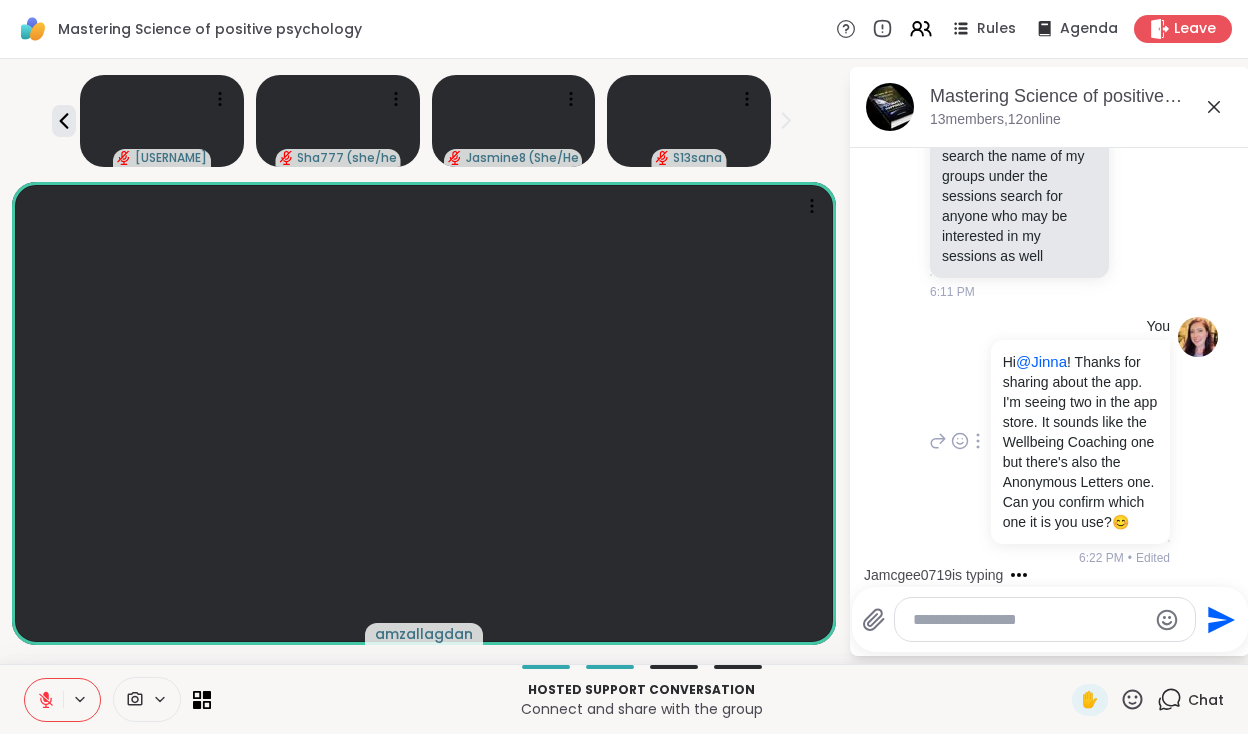 scroll, scrollTop: 1305, scrollLeft: 0, axis: vertical 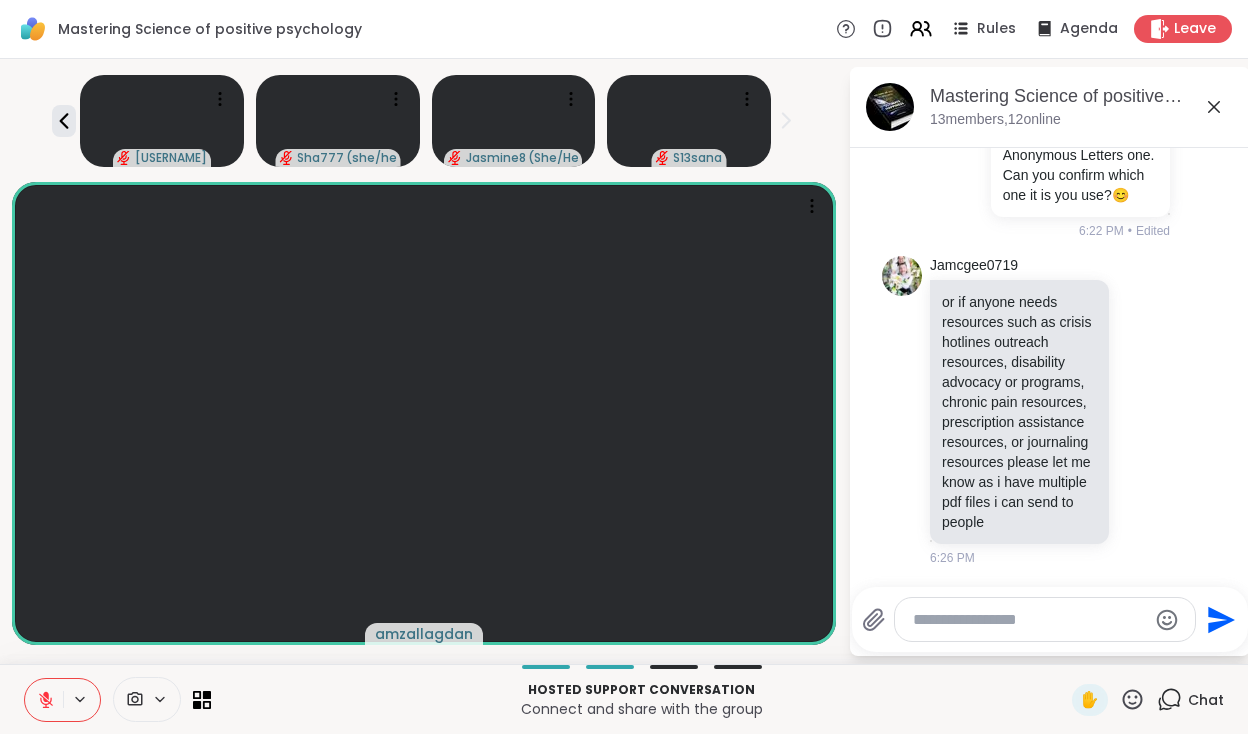 click at bounding box center (1045, 619) 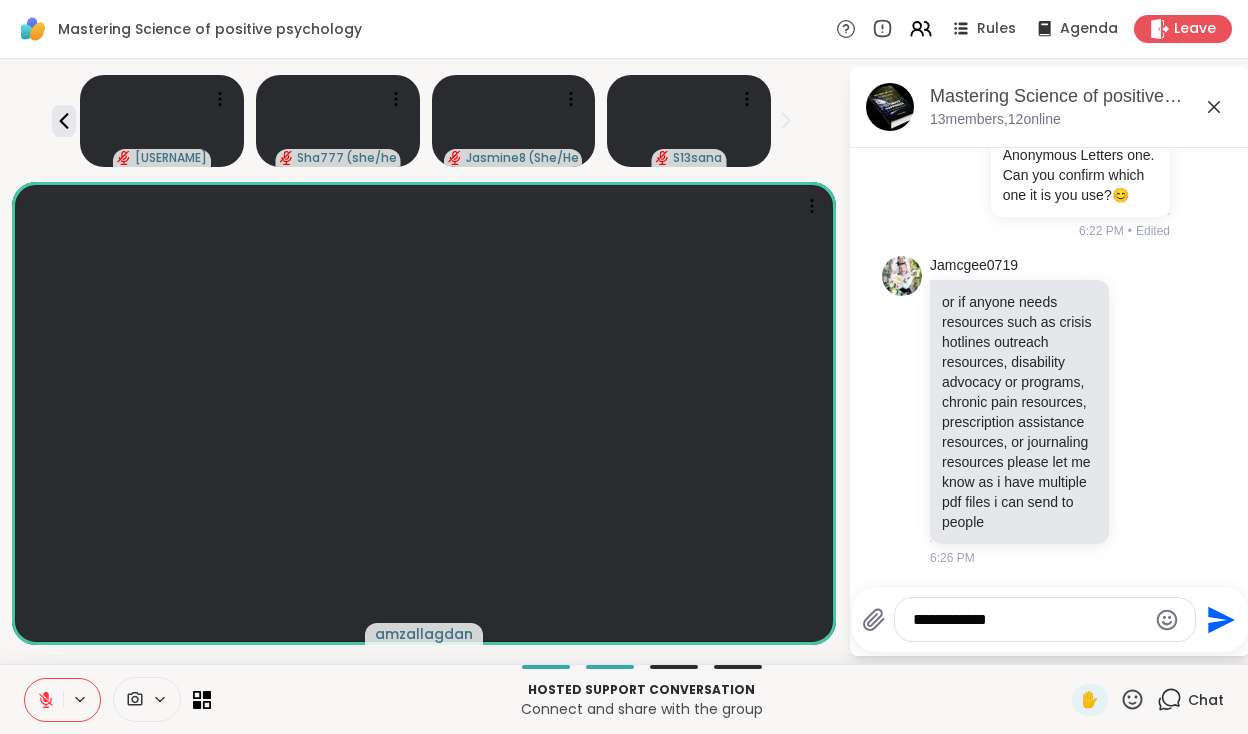 type on "**********" 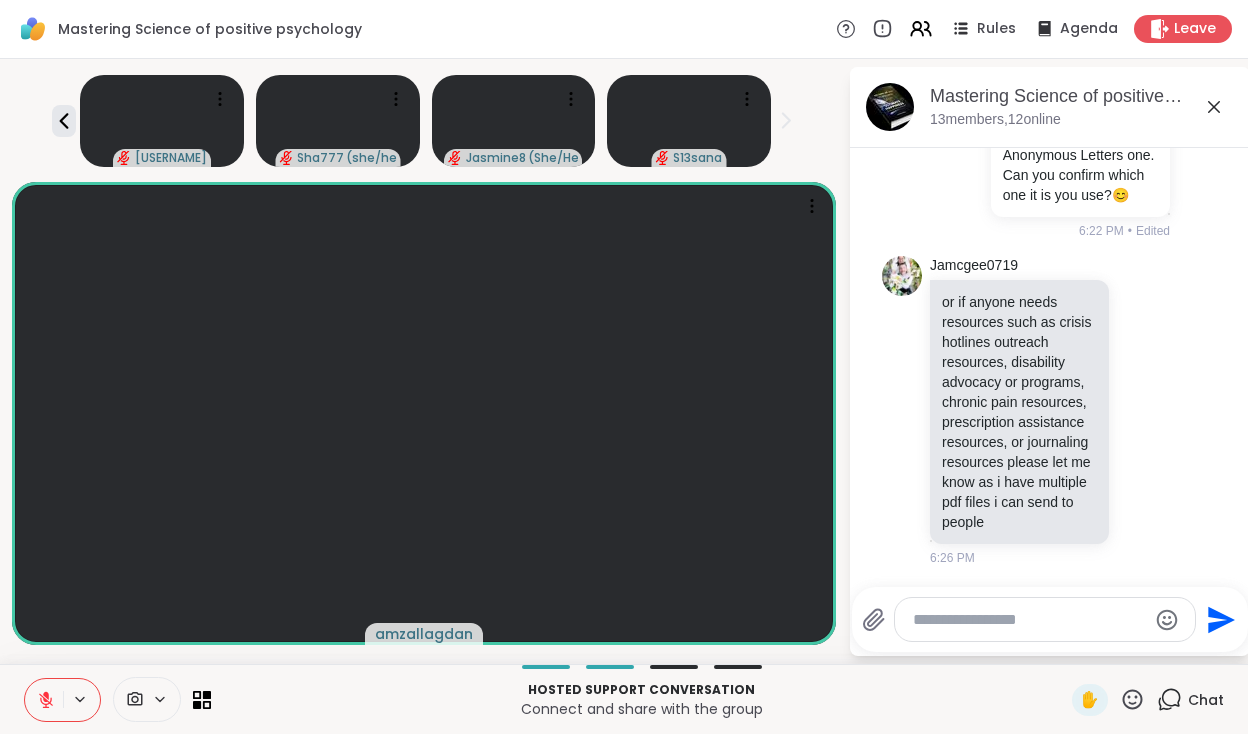 scroll, scrollTop: 1411, scrollLeft: 0, axis: vertical 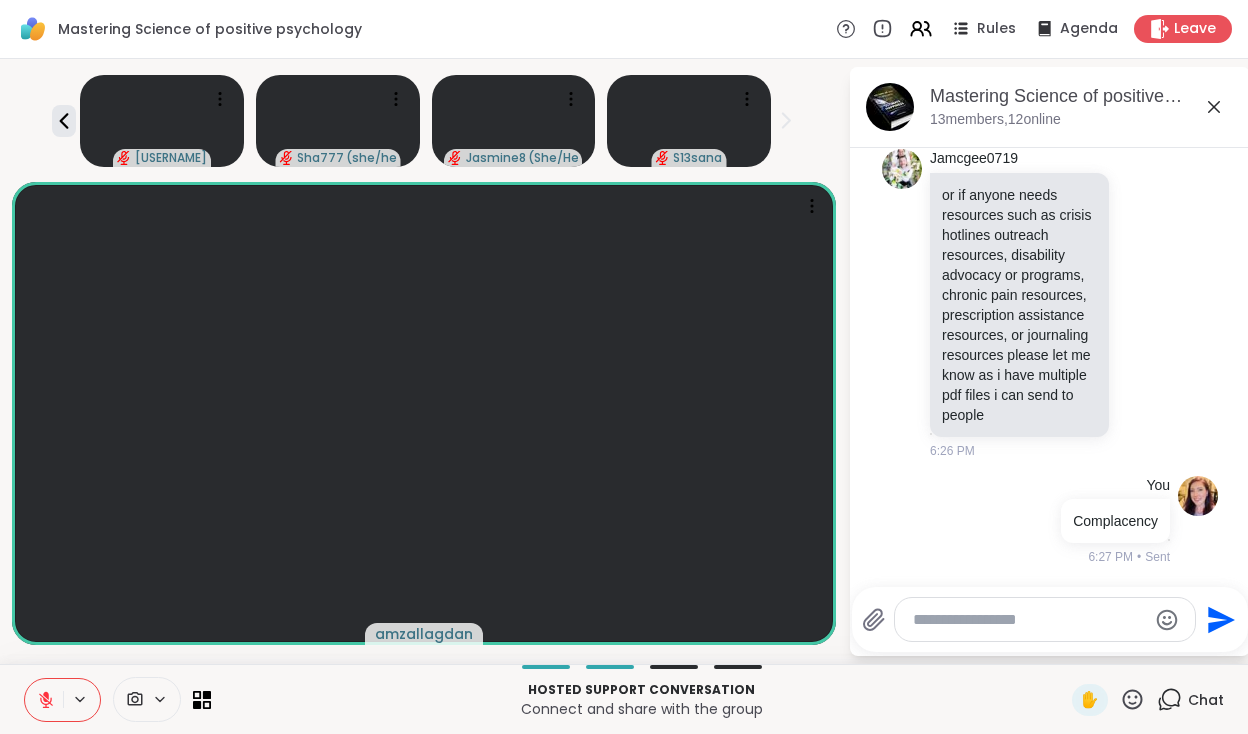 click 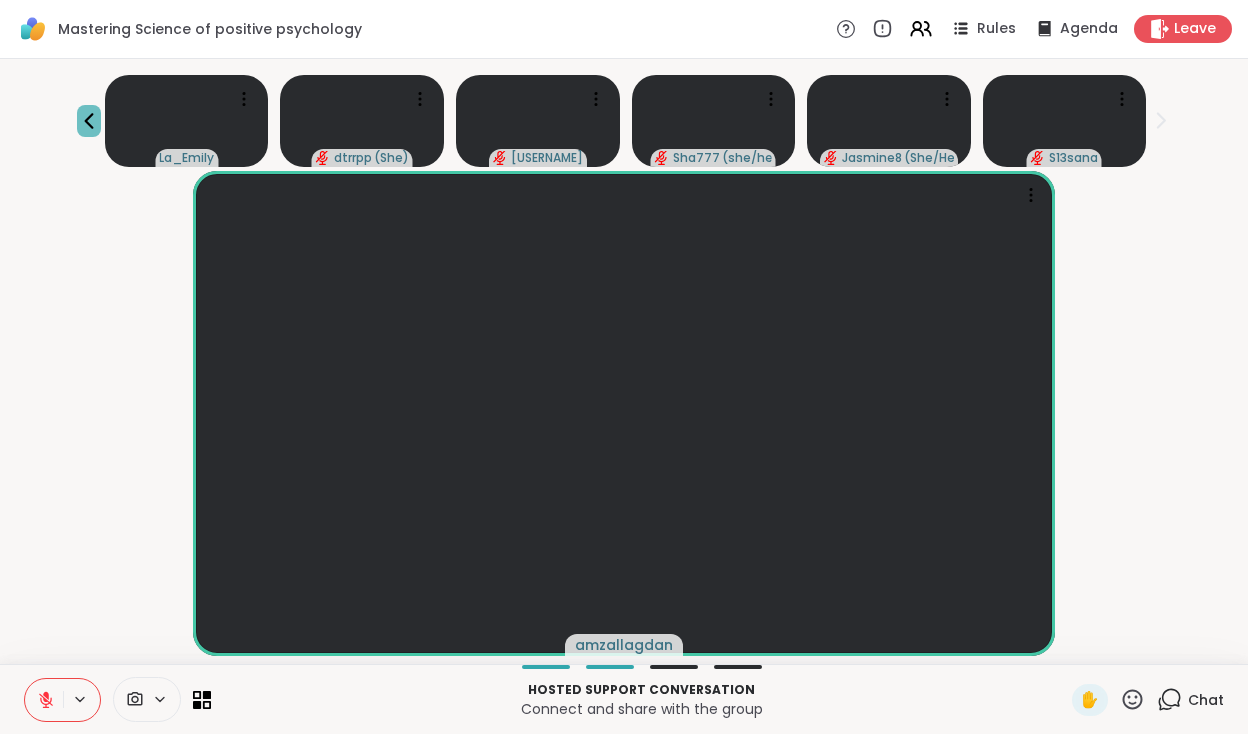 click 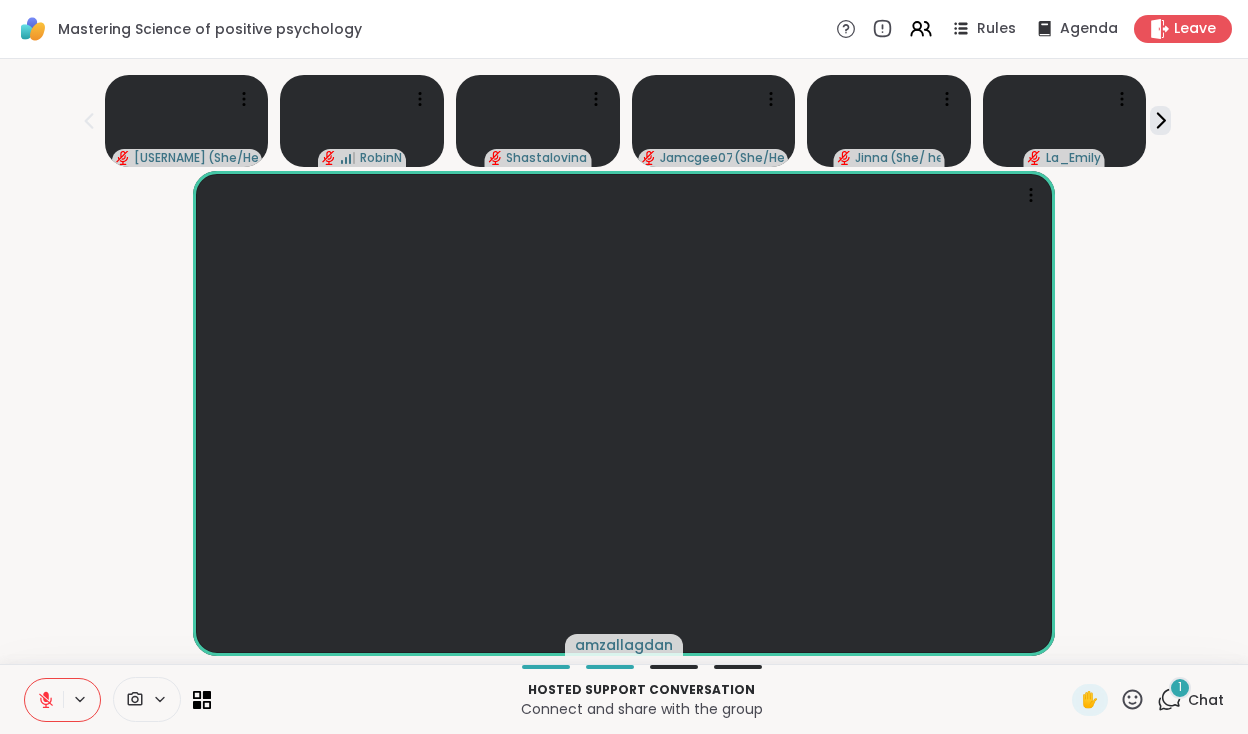 click 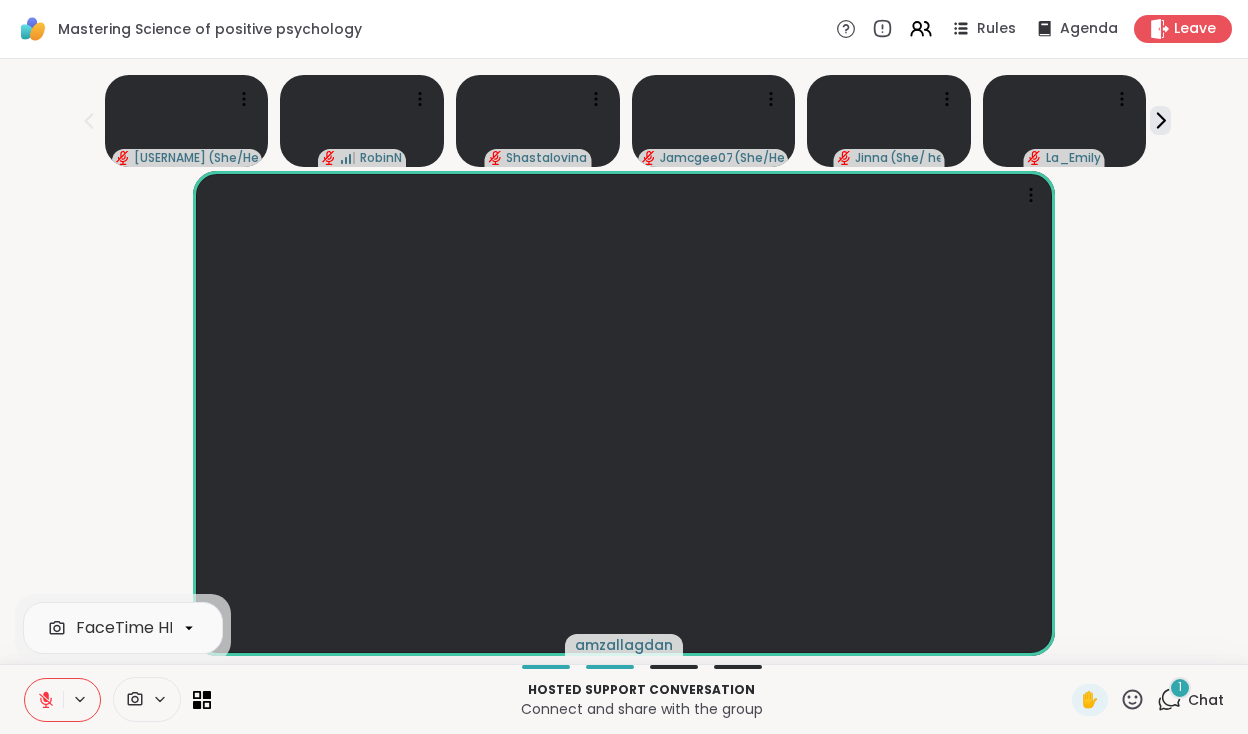 click on "Hosted support conversation" at bounding box center [641, 690] 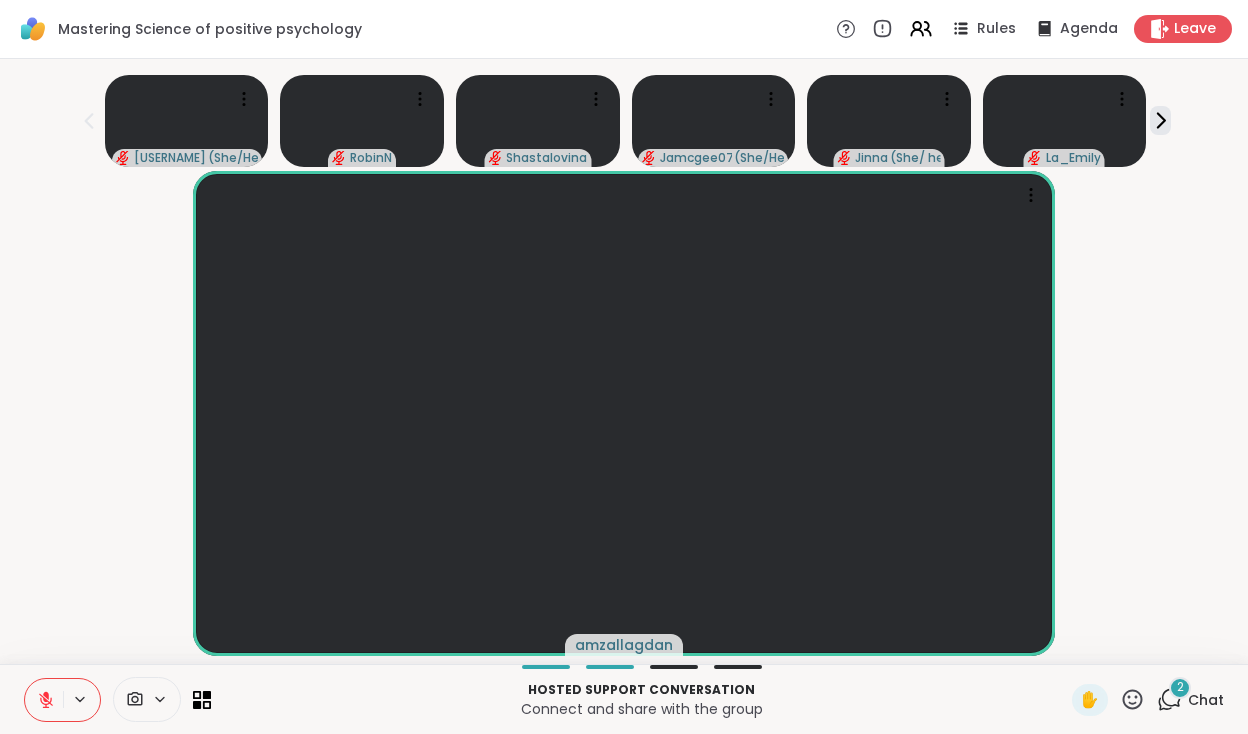 click on "2" at bounding box center (1180, 688) 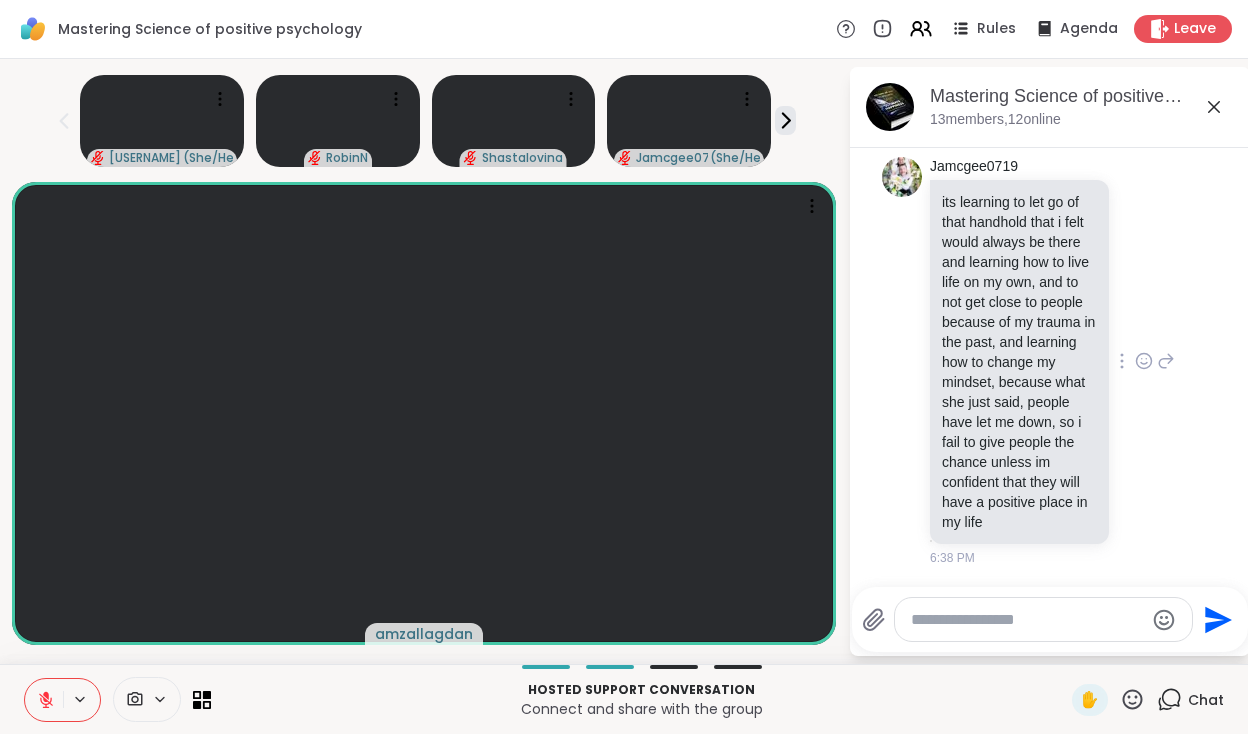 scroll, scrollTop: 1992, scrollLeft: 0, axis: vertical 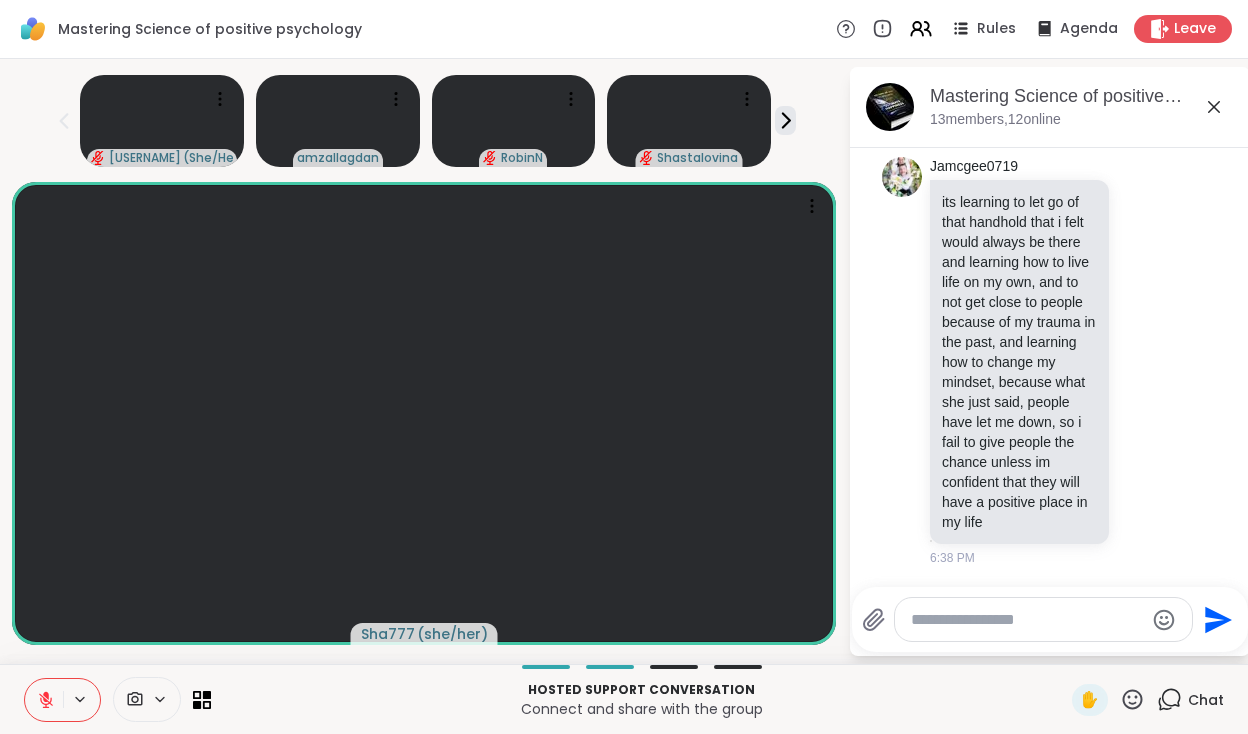 click at bounding box center [1027, 620] 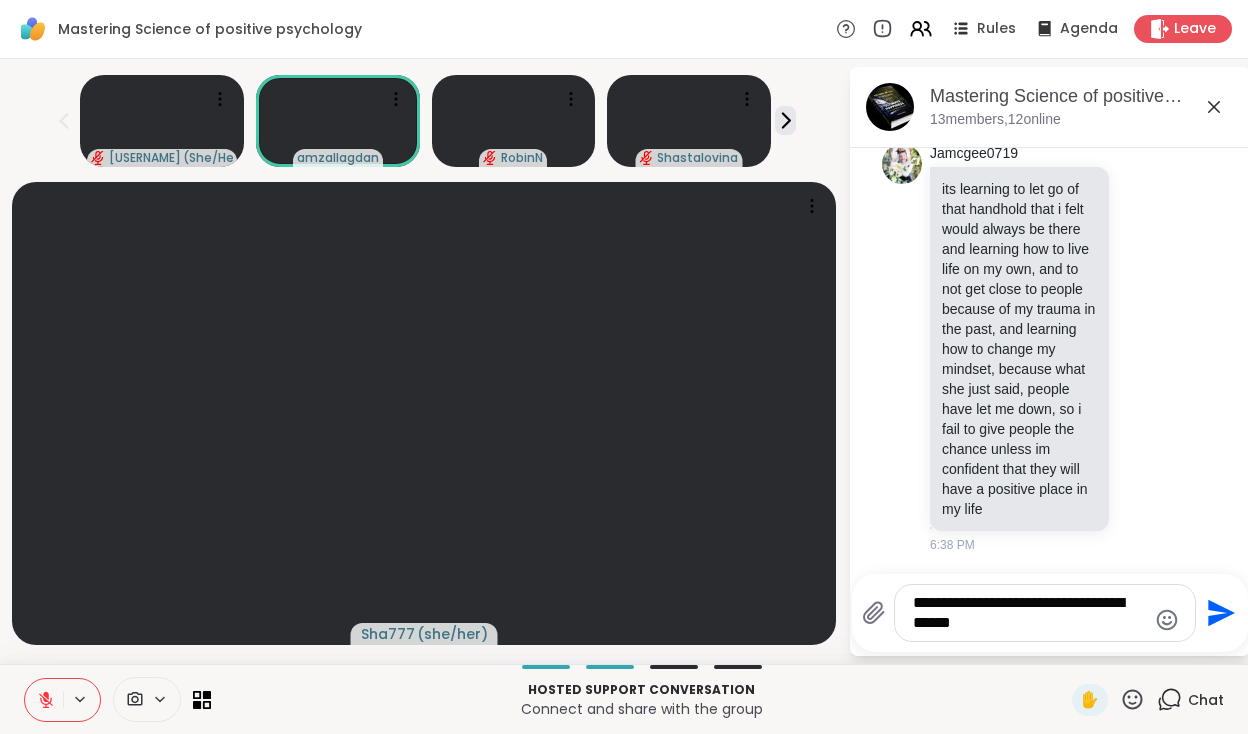 drag, startPoint x: 913, startPoint y: 601, endPoint x: 1008, endPoint y: 633, distance: 100.2447 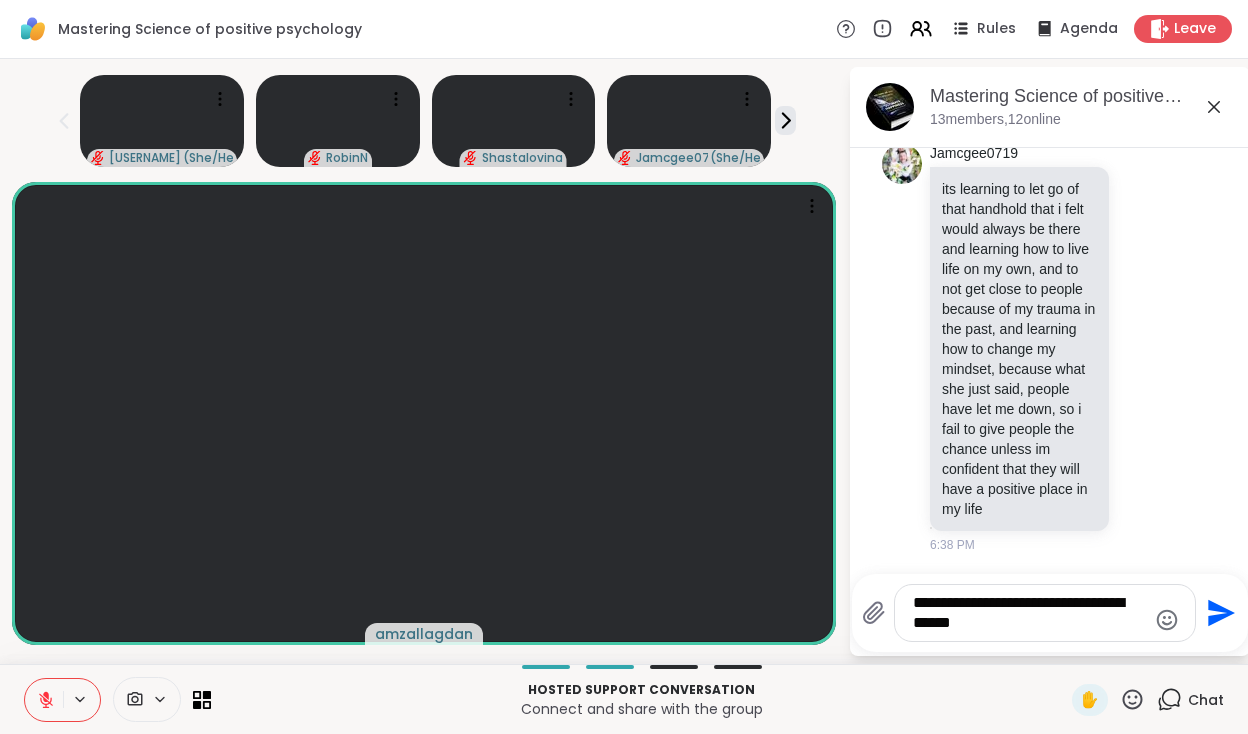 click on "**********" at bounding box center [1029, 613] 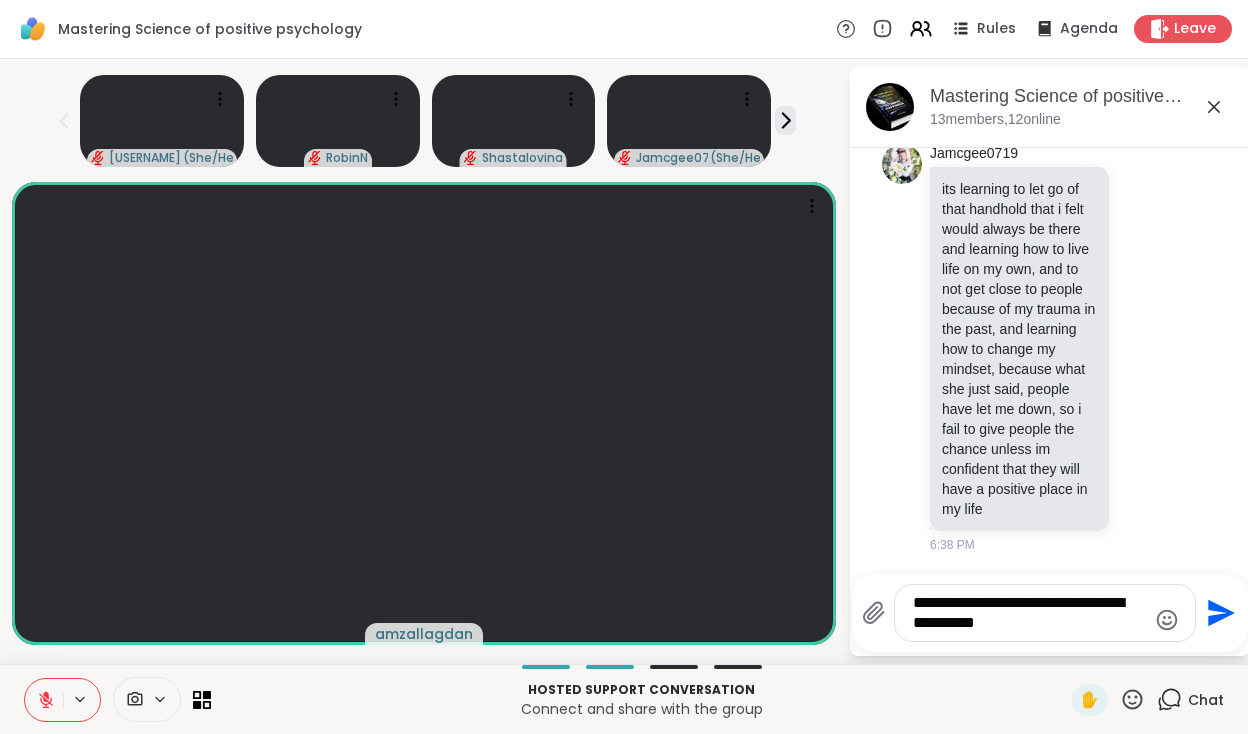 type on "**********" 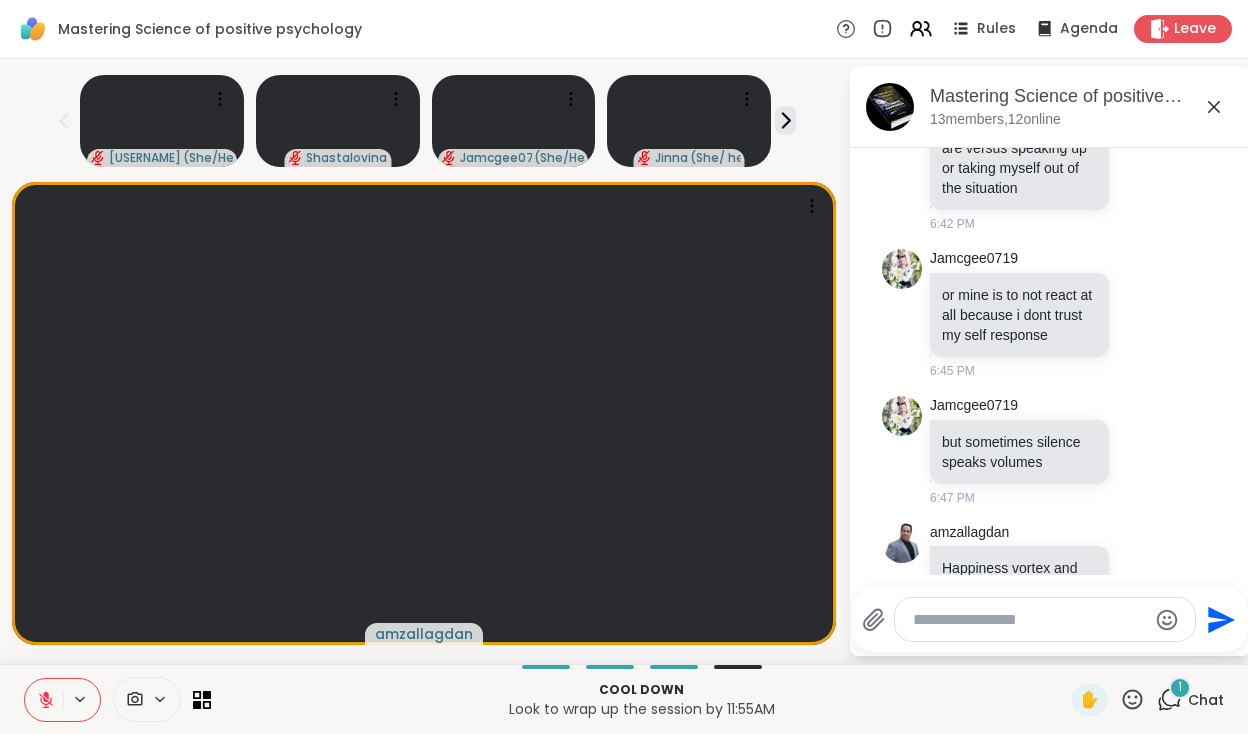 scroll, scrollTop: 2884, scrollLeft: 0, axis: vertical 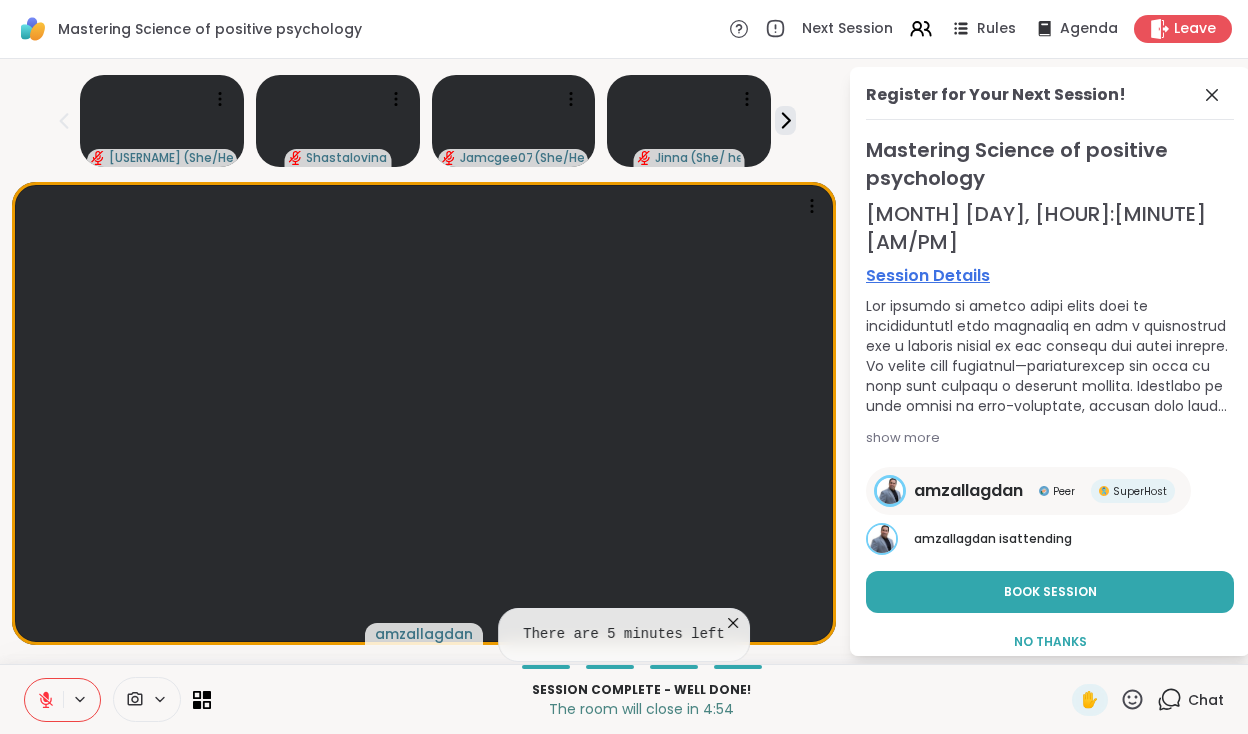click 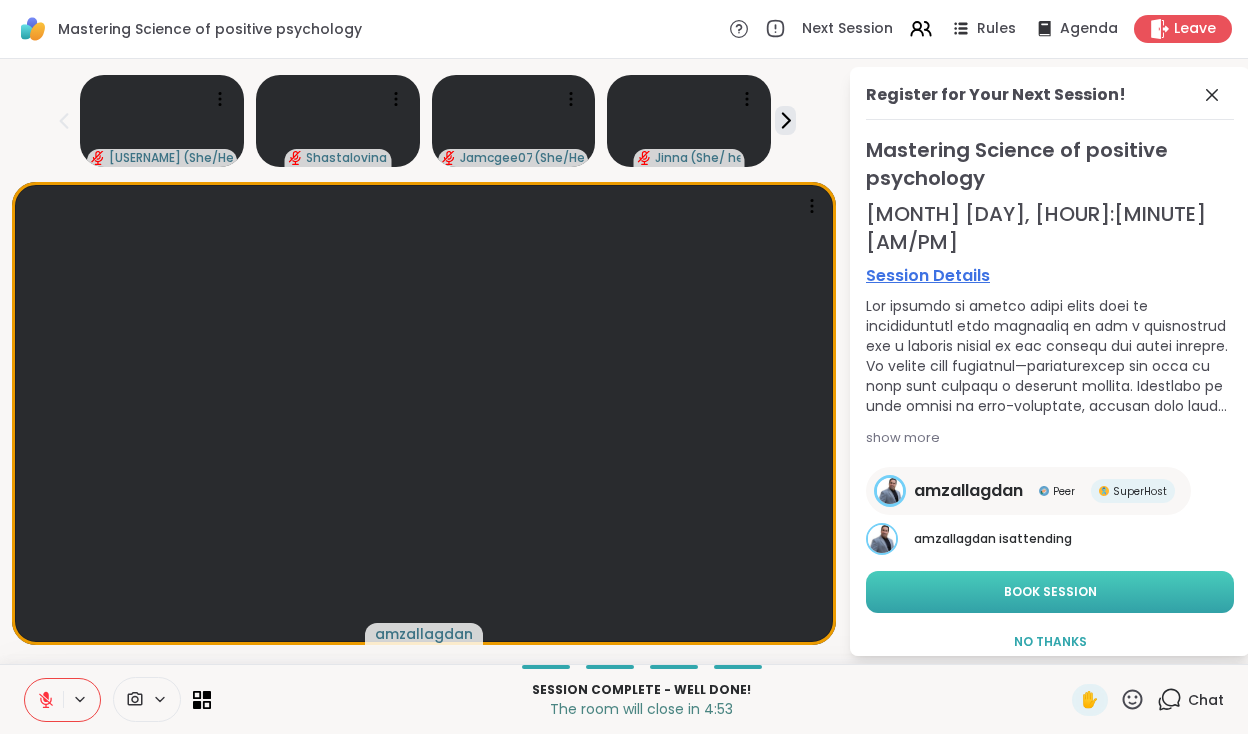 click on "Book Session" at bounding box center (1050, 592) 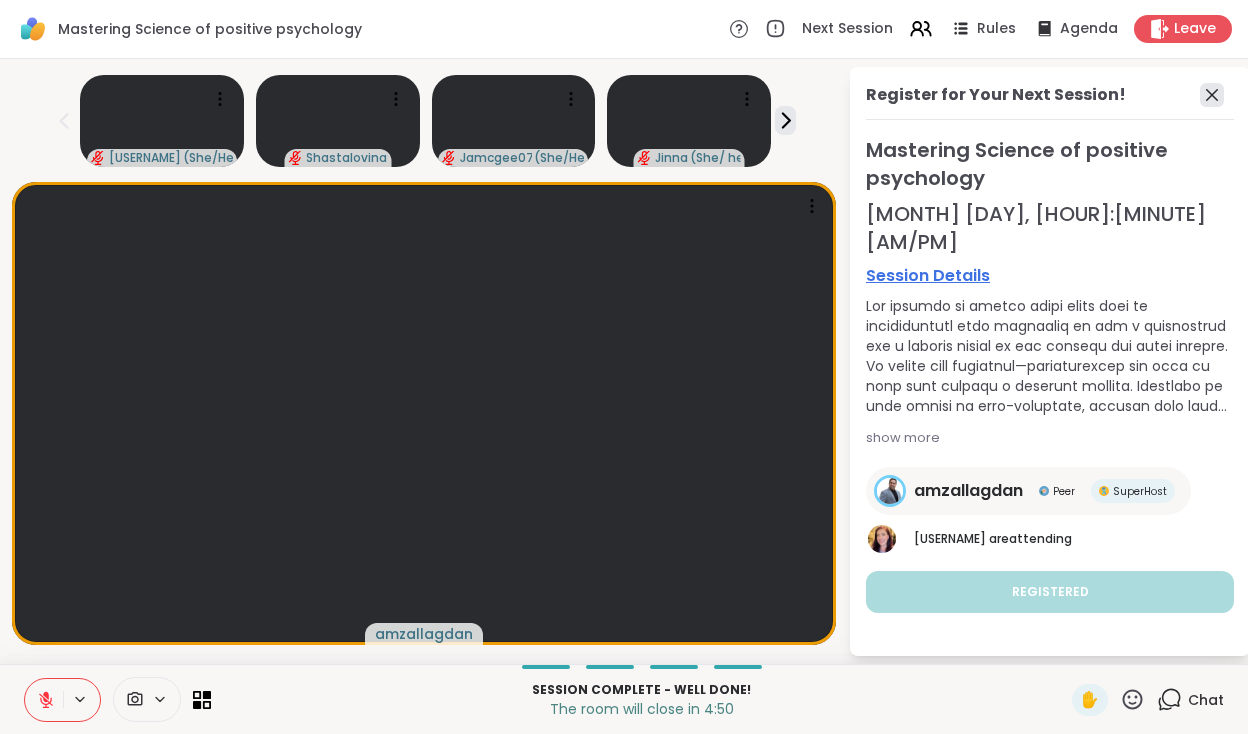 click 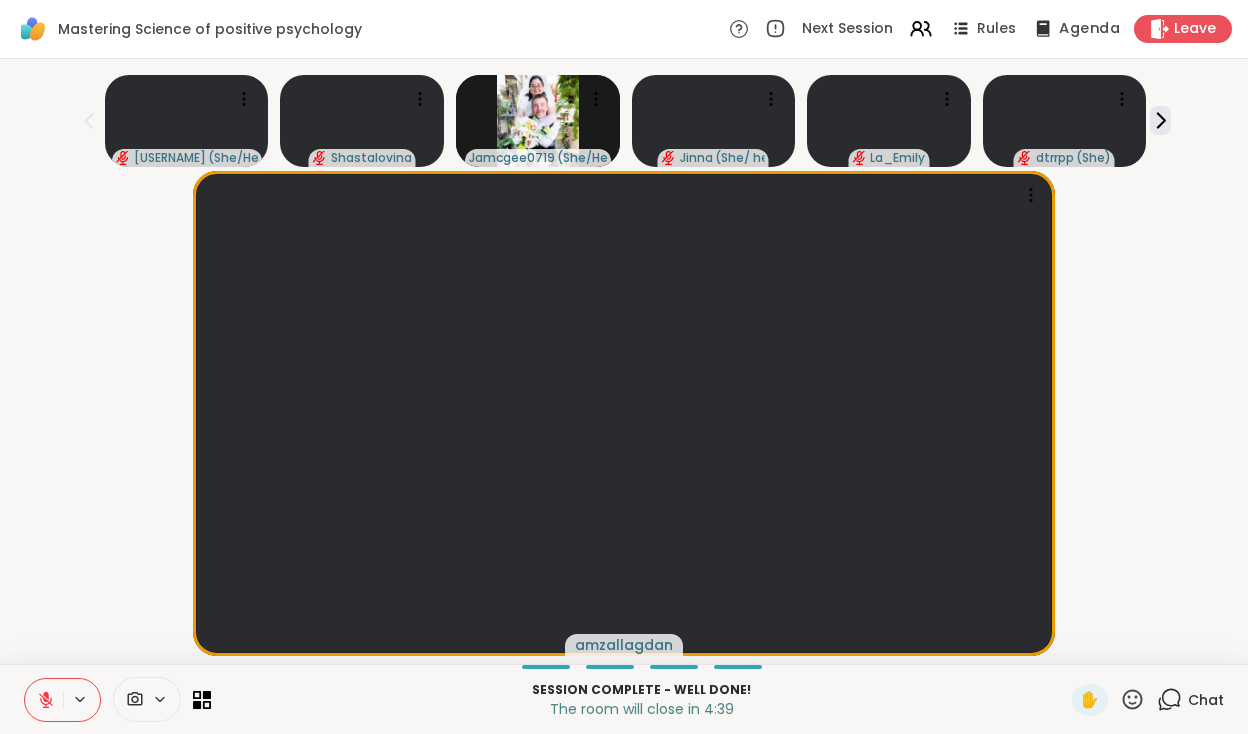 click on "Agenda" at bounding box center (1089, 29) 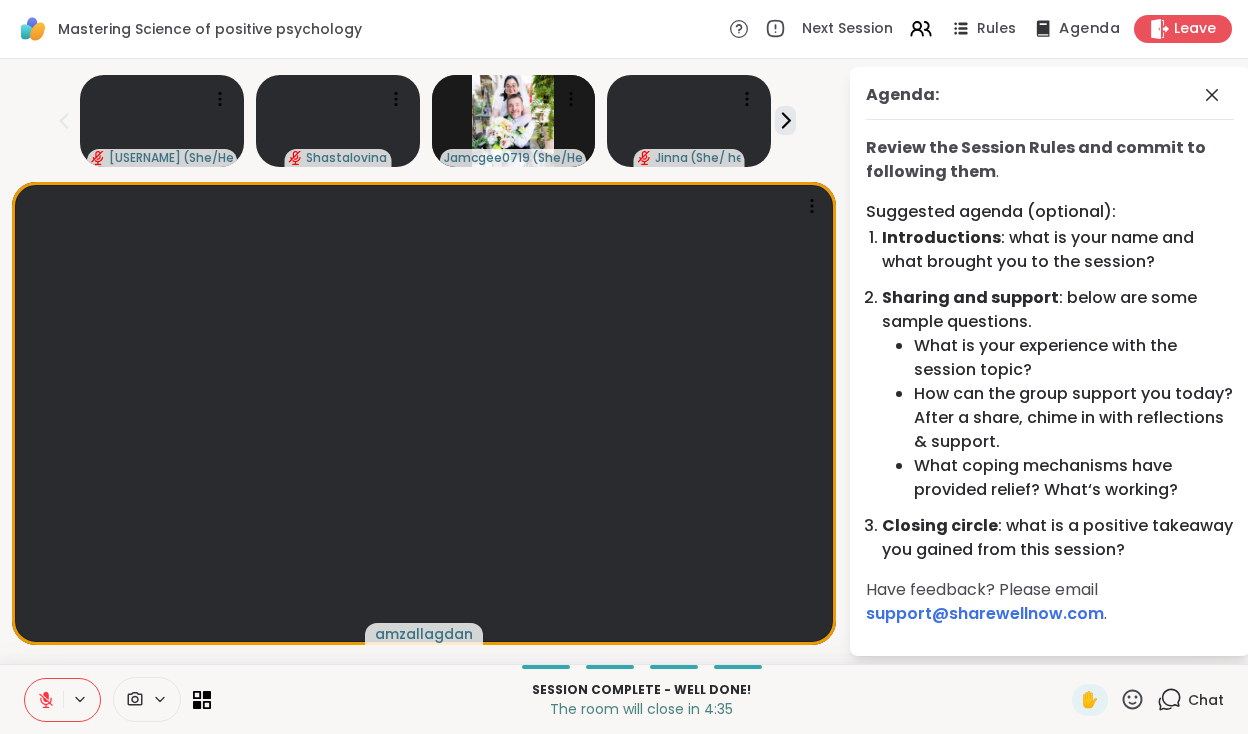 click on "Agenda" at bounding box center (1089, 29) 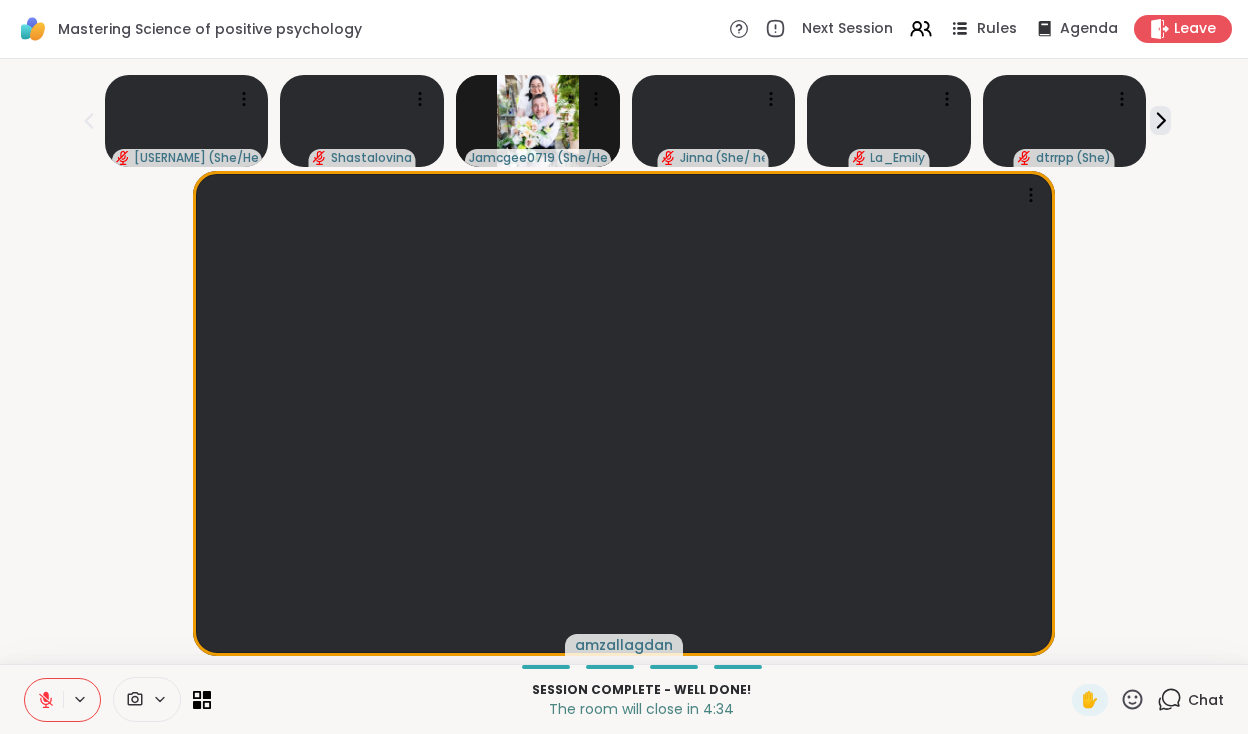 click on "Rules" at bounding box center [997, 29] 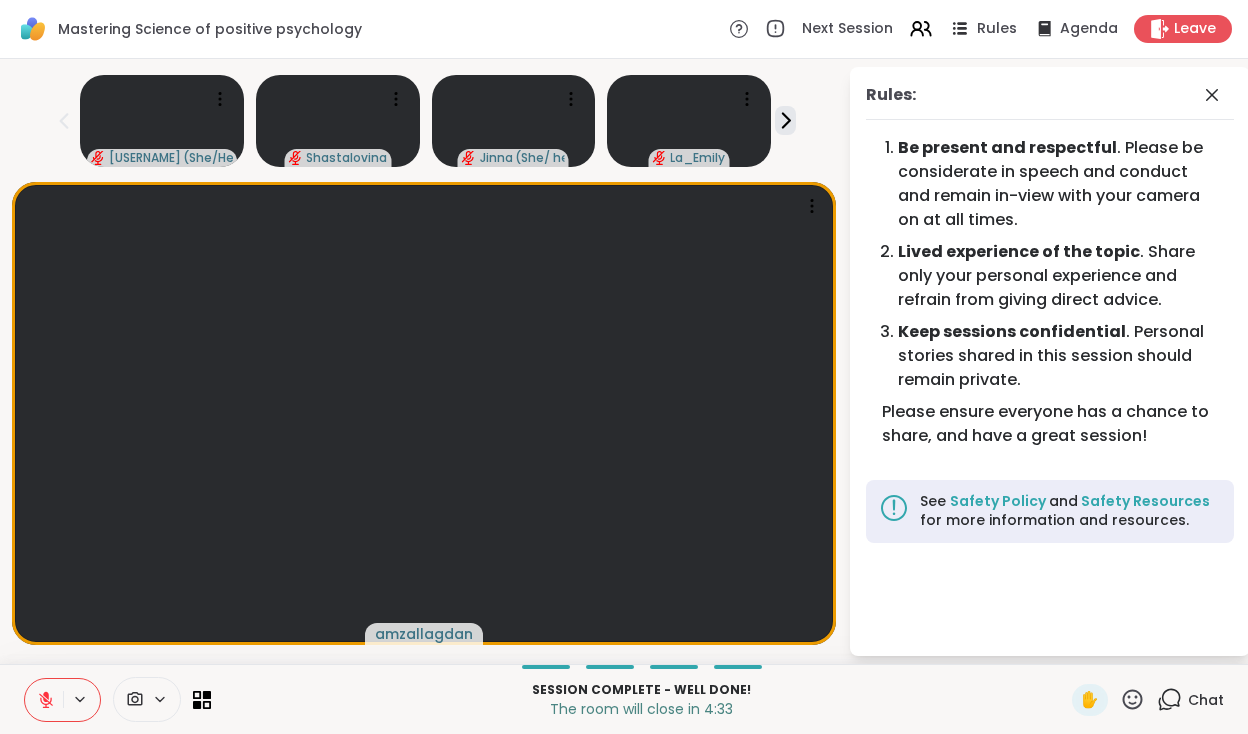 click on "Rules" at bounding box center [997, 29] 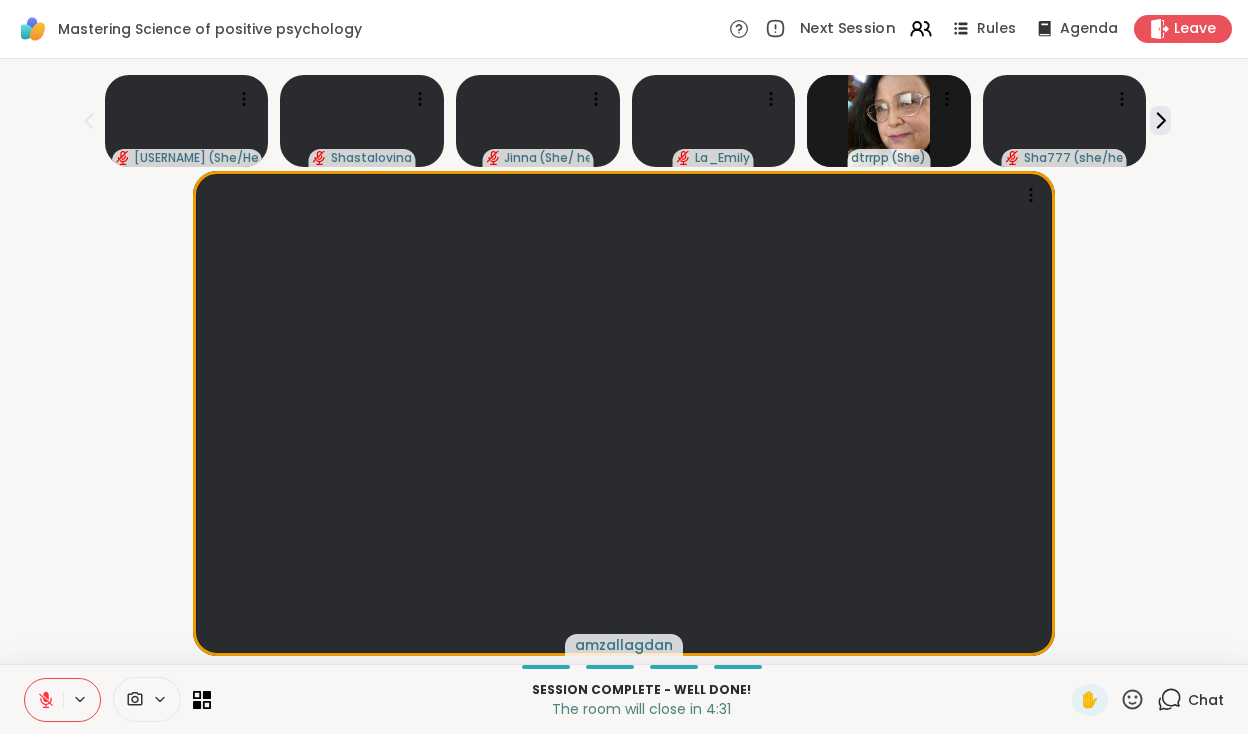click on "Next Session" at bounding box center [848, 29] 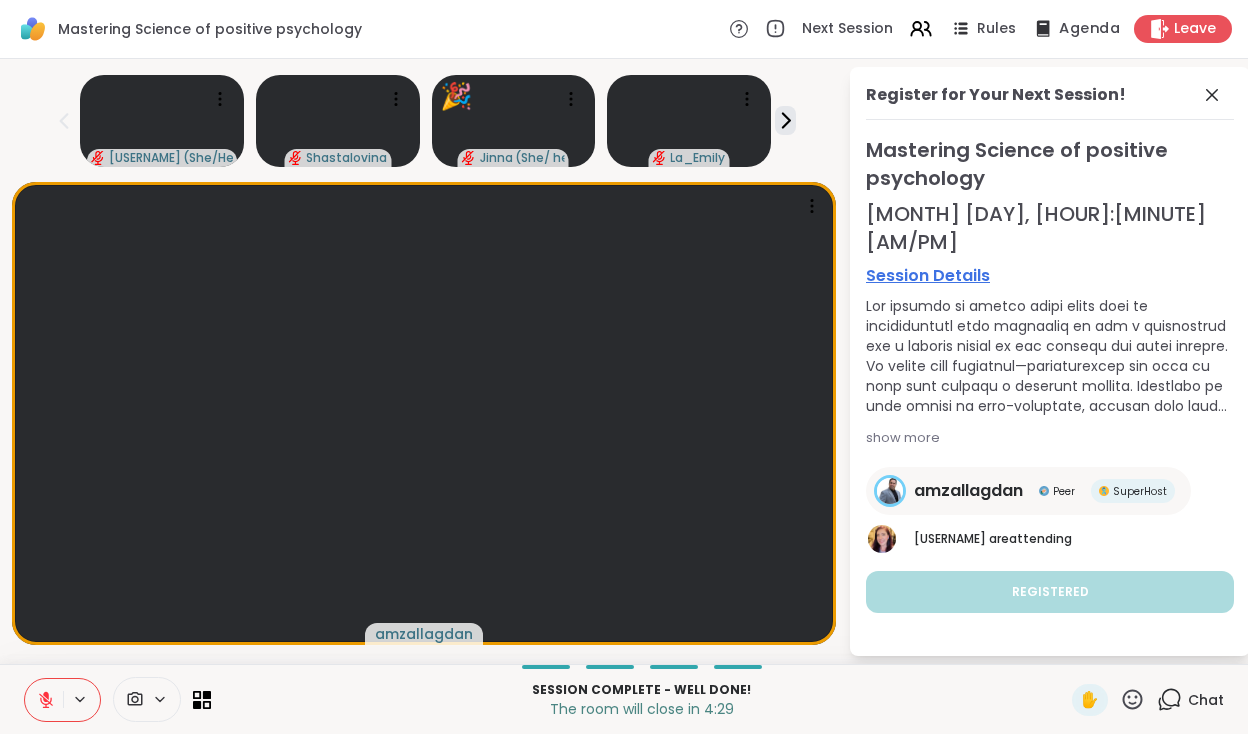 click on "Agenda" at bounding box center [1089, 29] 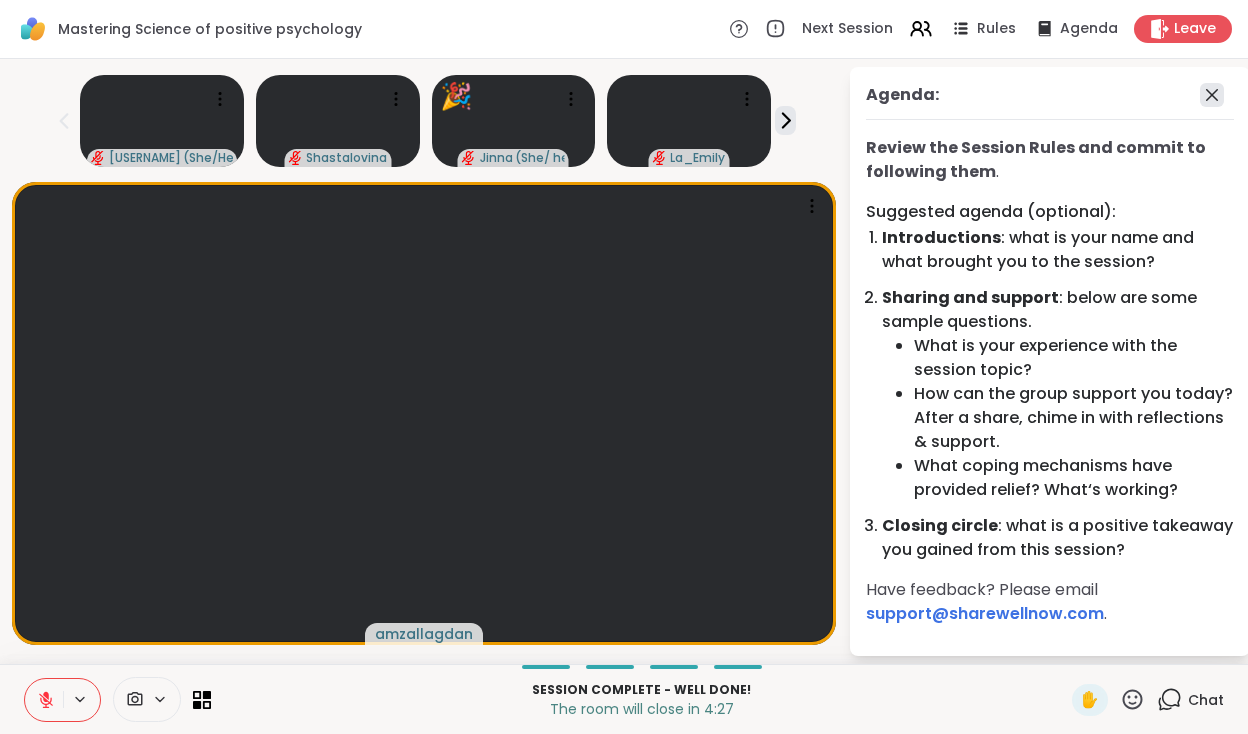 click 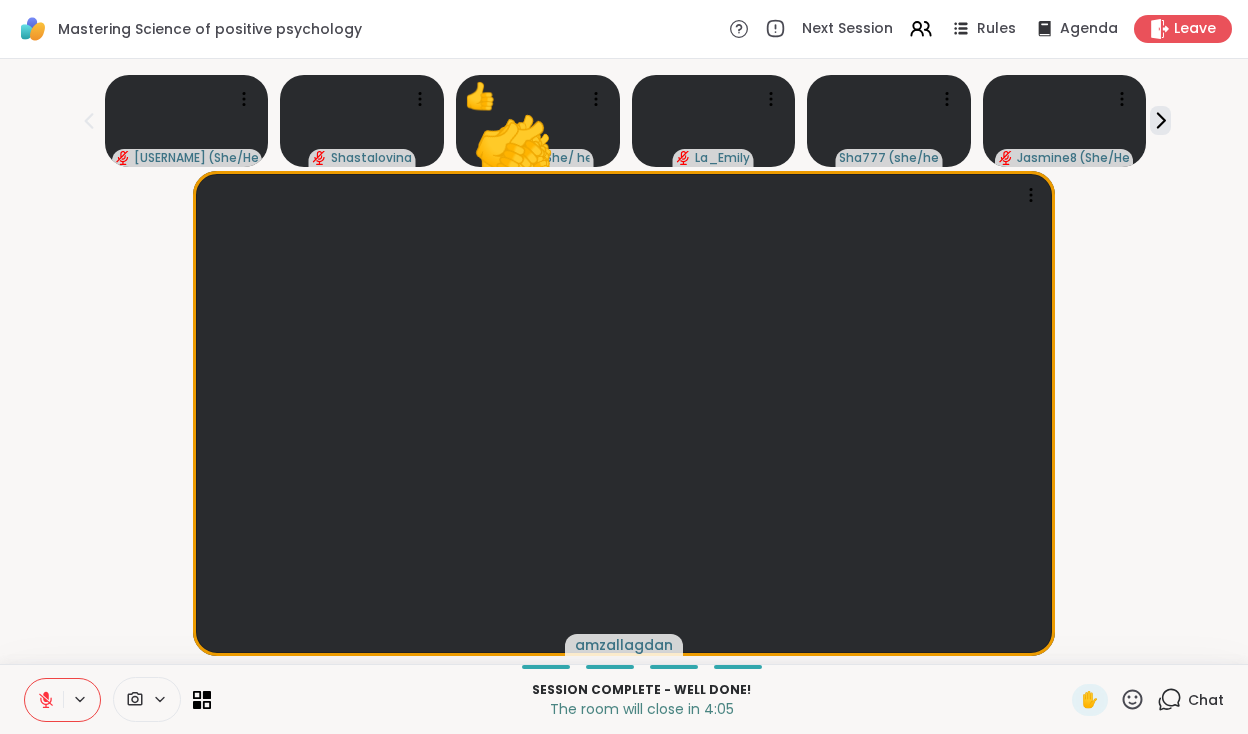 click 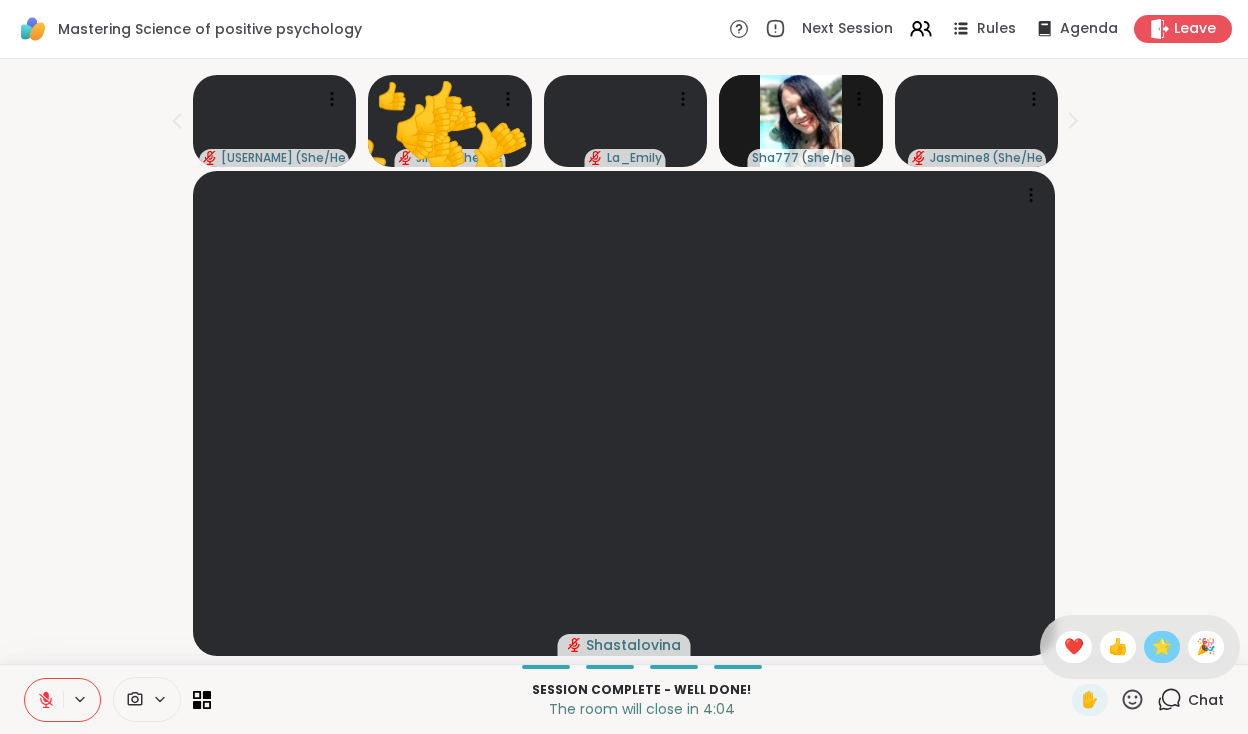 click on "🌟" at bounding box center (1162, 647) 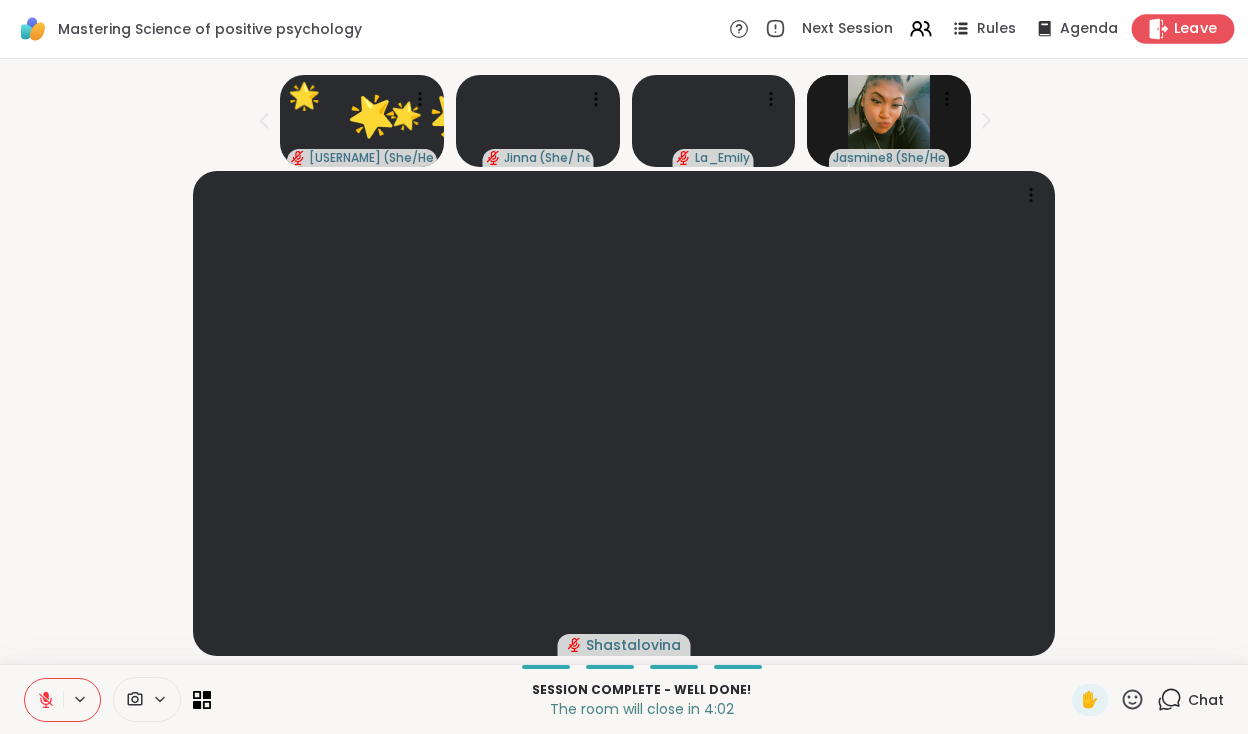 click on "Leave" at bounding box center (1196, 29) 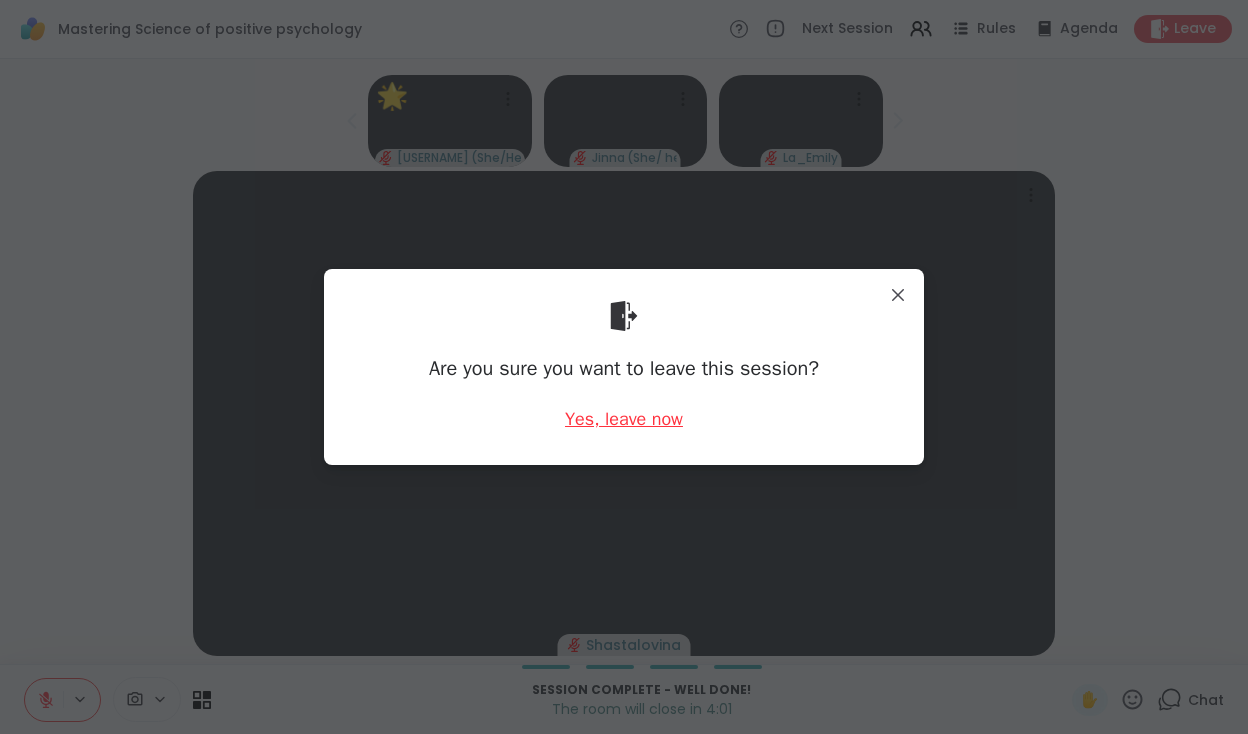 click on "Yes, leave now" at bounding box center [624, 419] 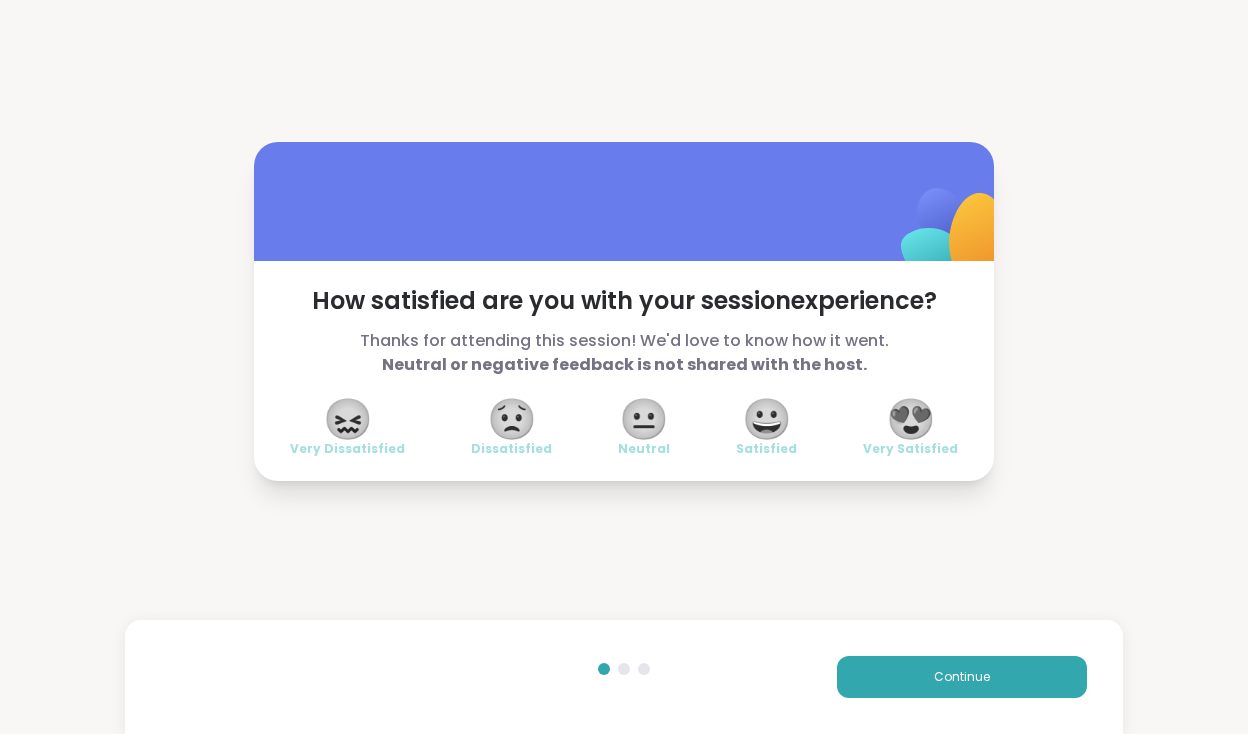 click on "😀" at bounding box center [767, 419] 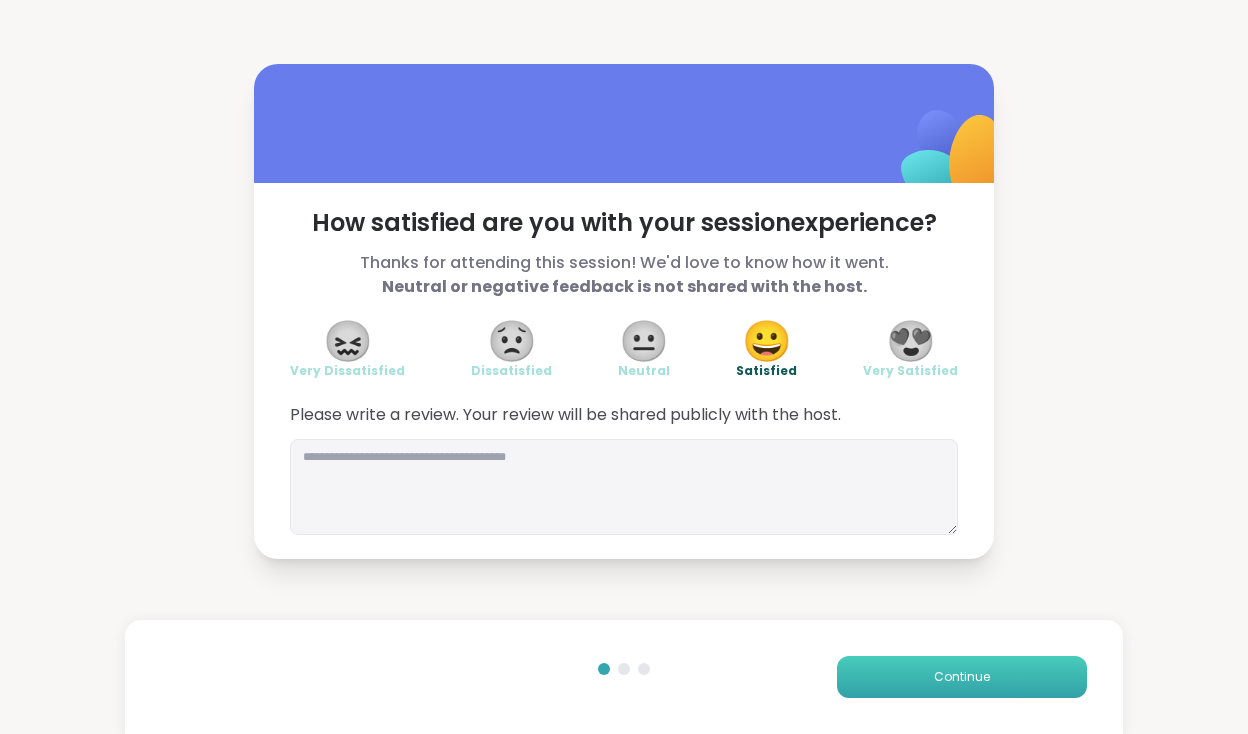click on "Continue" at bounding box center [962, 677] 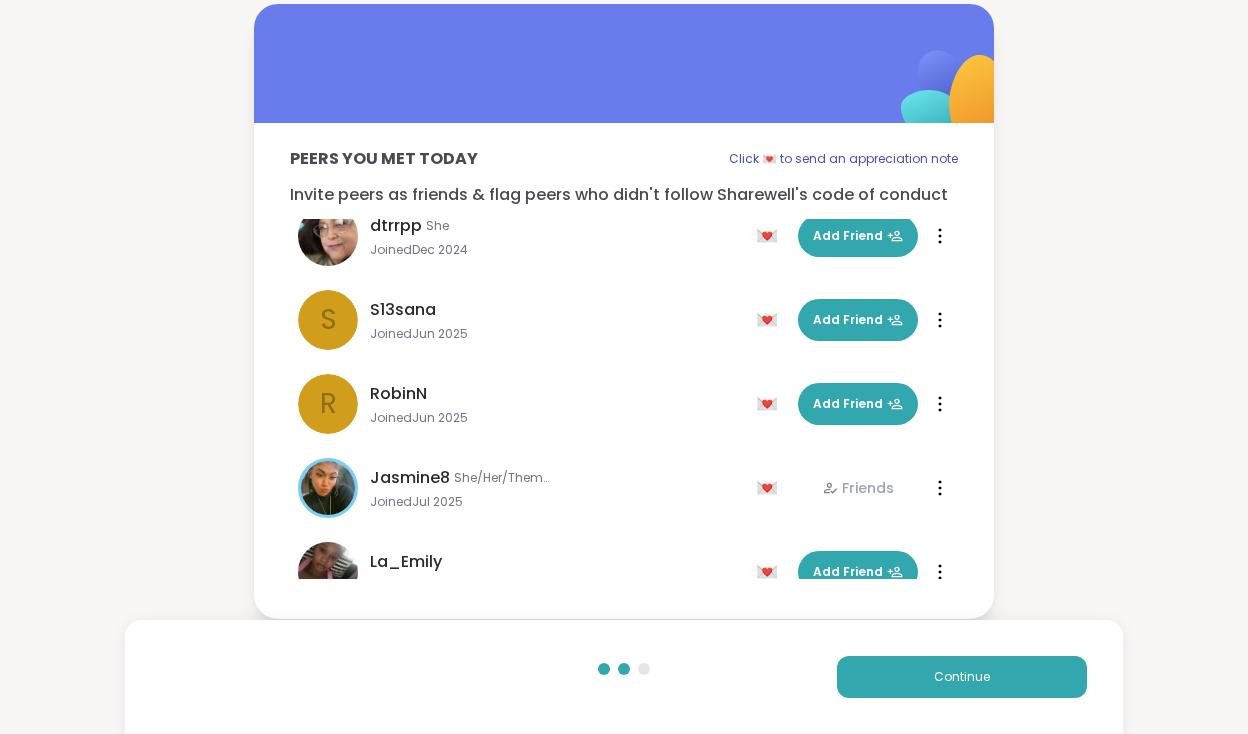 scroll, scrollTop: 0, scrollLeft: 0, axis: both 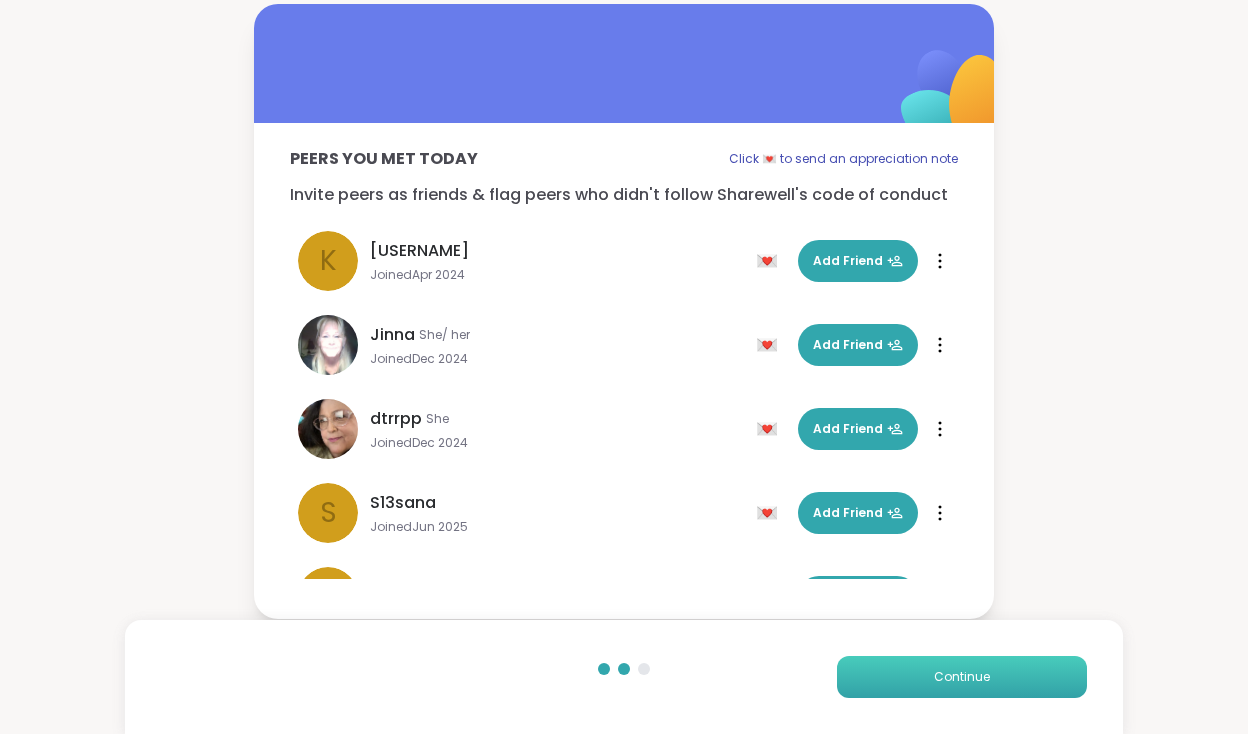 click on "Continue" at bounding box center [962, 677] 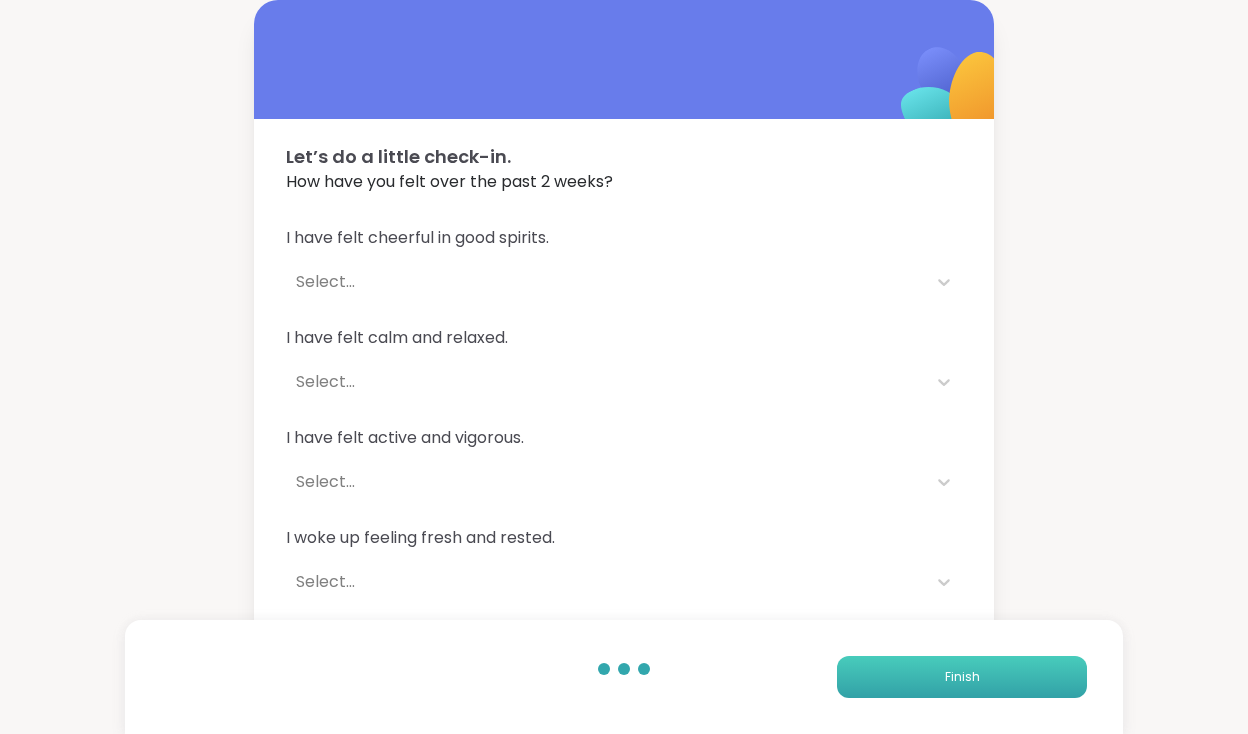 click on "Finish" at bounding box center (962, 677) 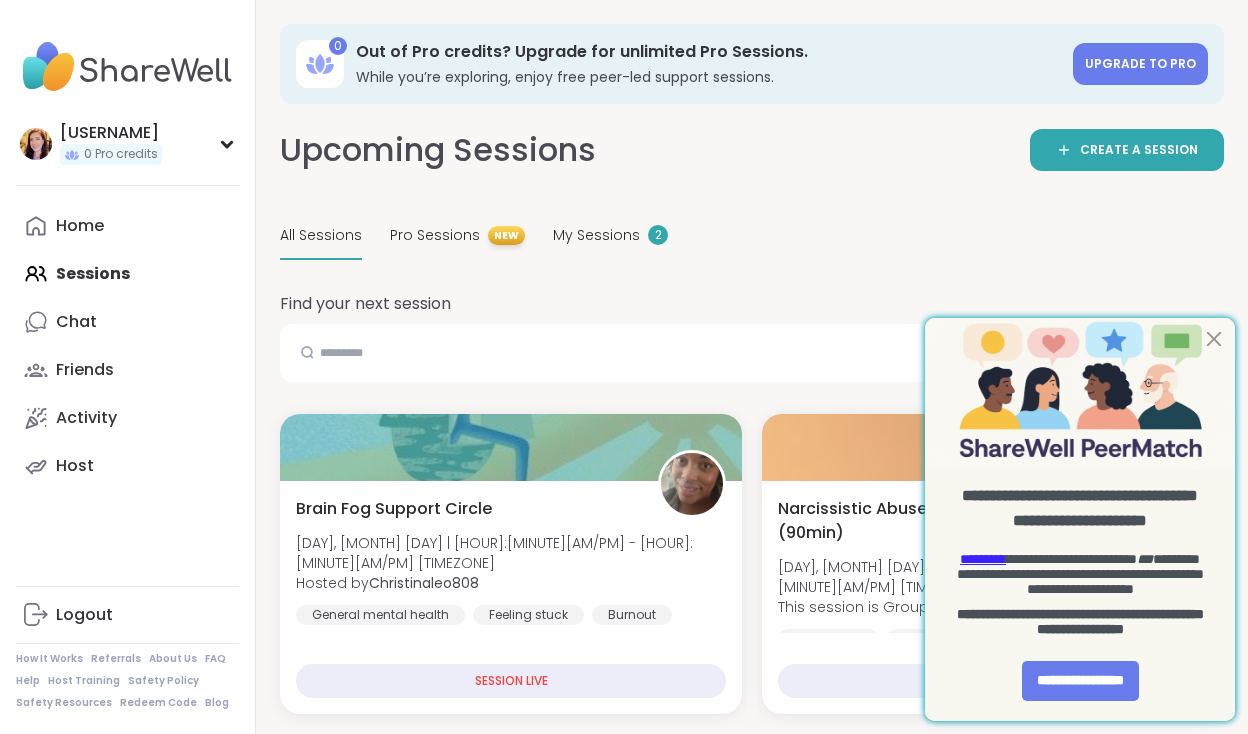 scroll, scrollTop: 0, scrollLeft: 0, axis: both 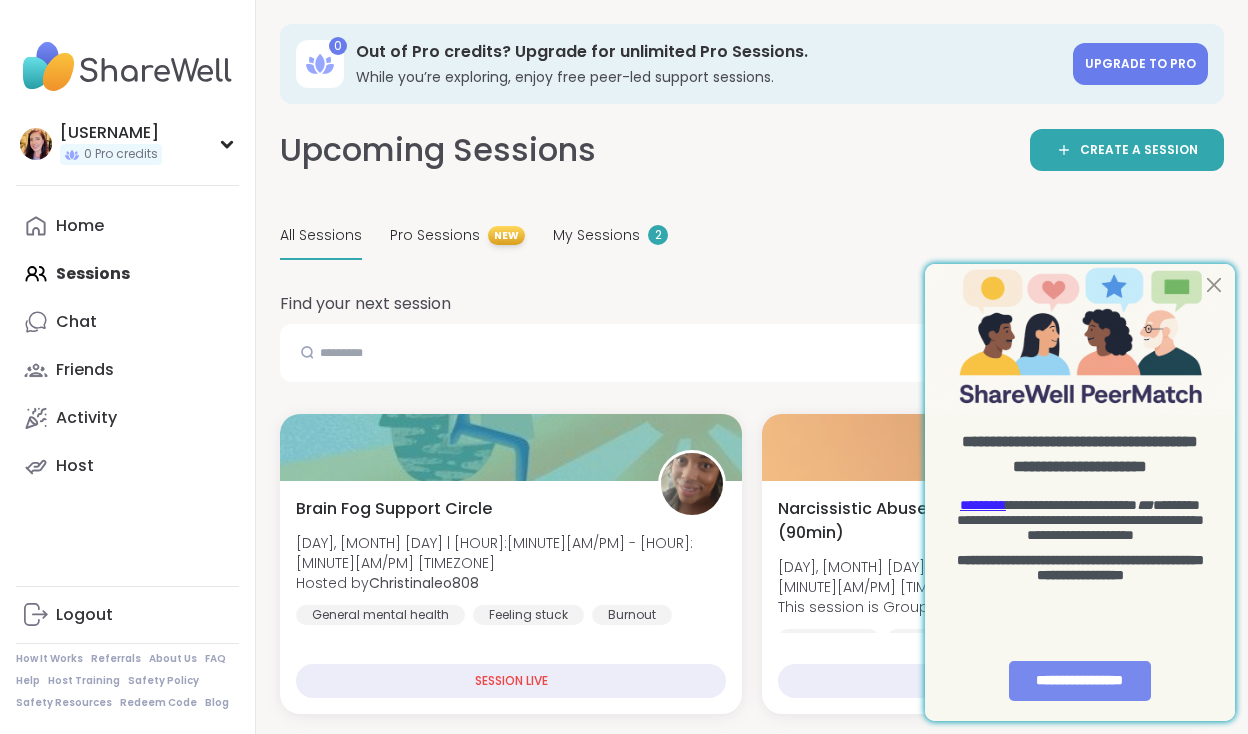 click on "**********" at bounding box center [1080, 681] 